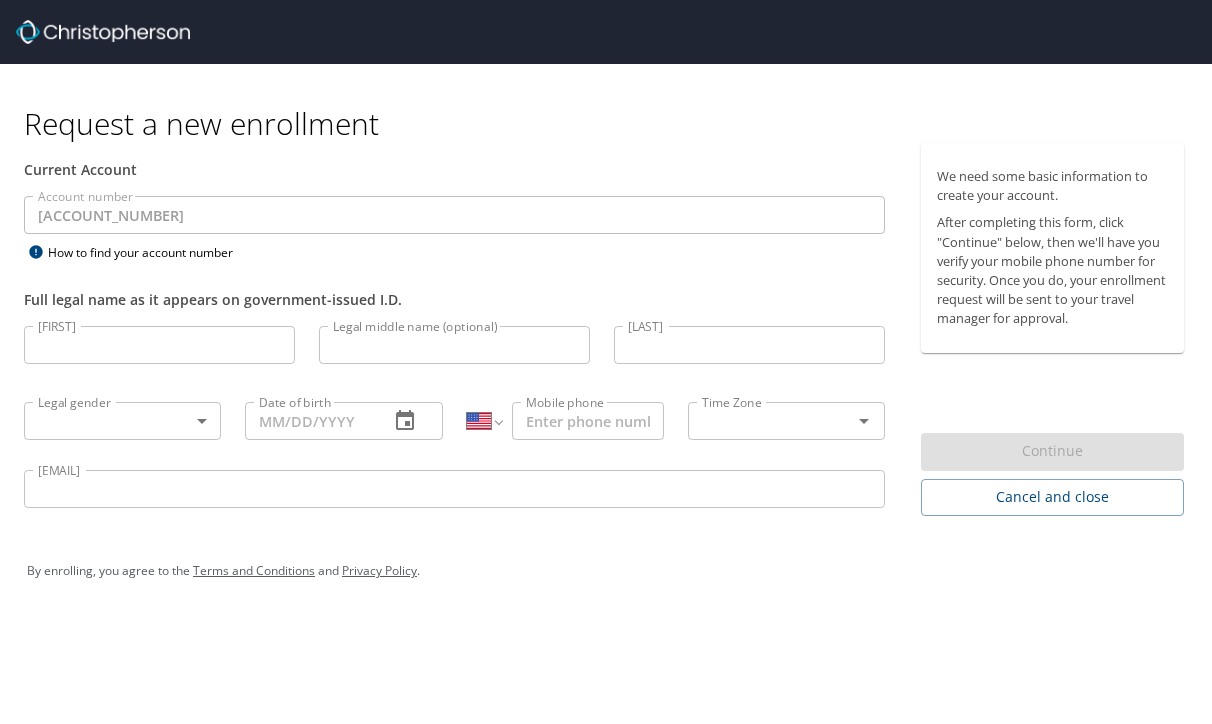 scroll, scrollTop: 0, scrollLeft: 0, axis: both 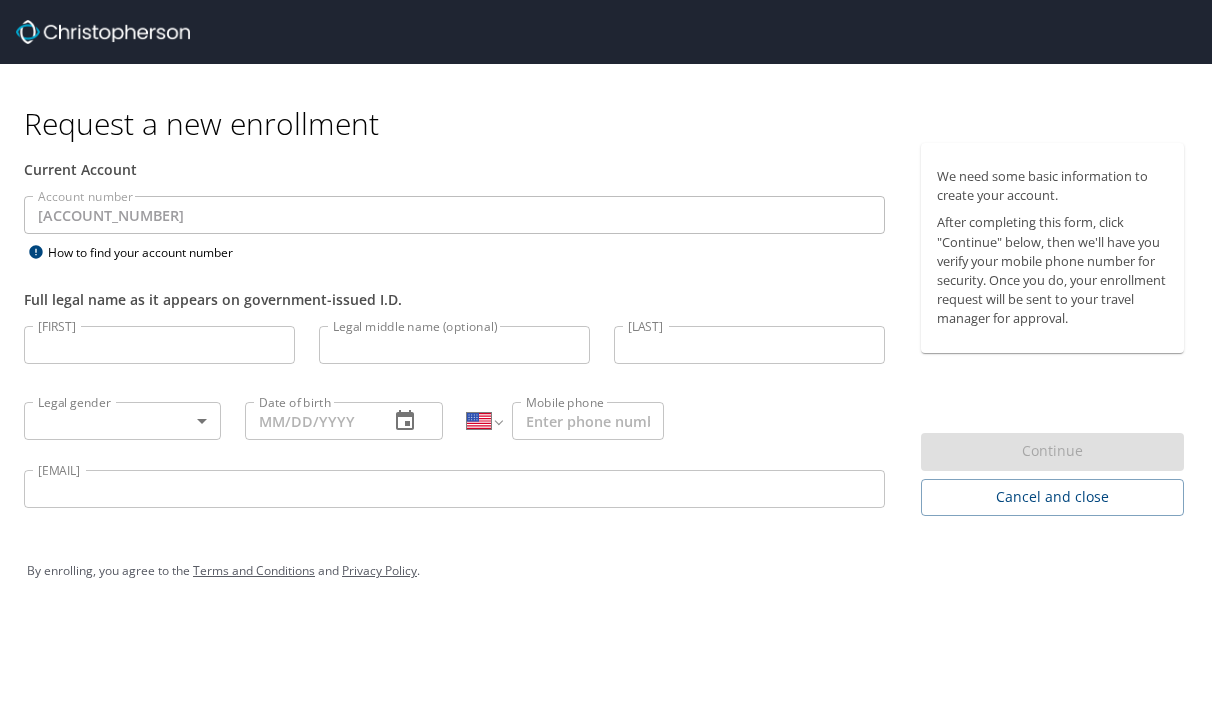 click on "[FIRST]" at bounding box center (159, 345) 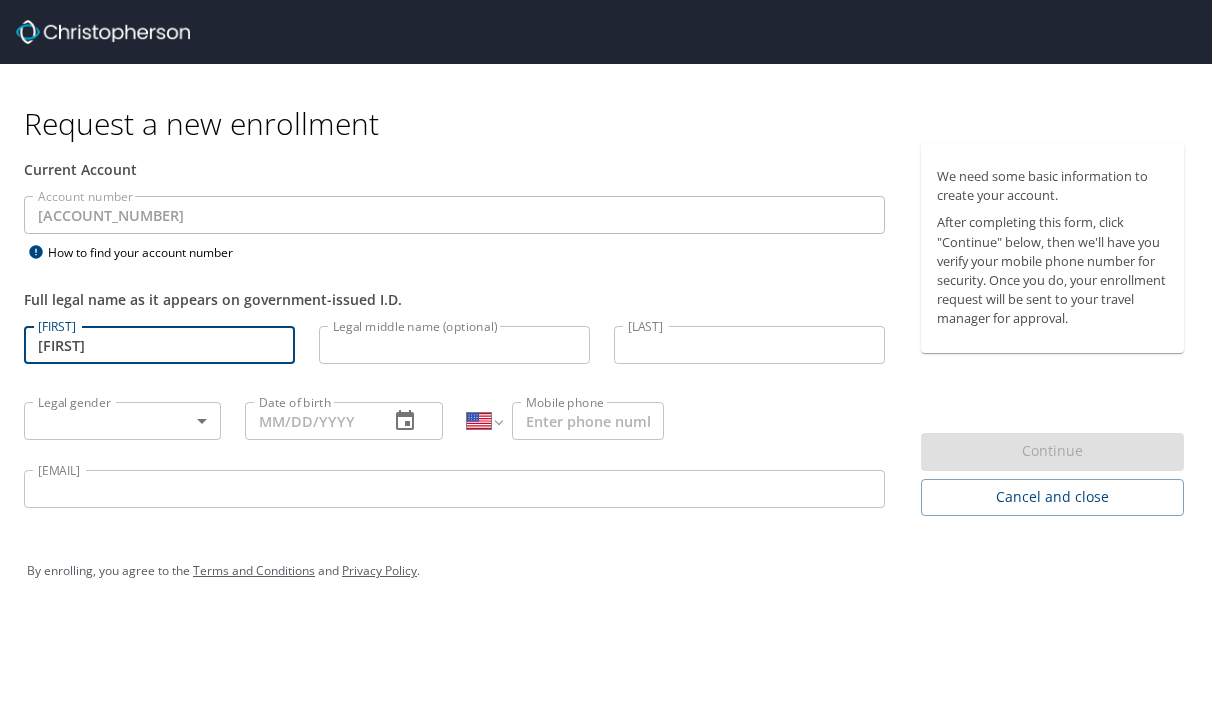 type on "[FIRST]" 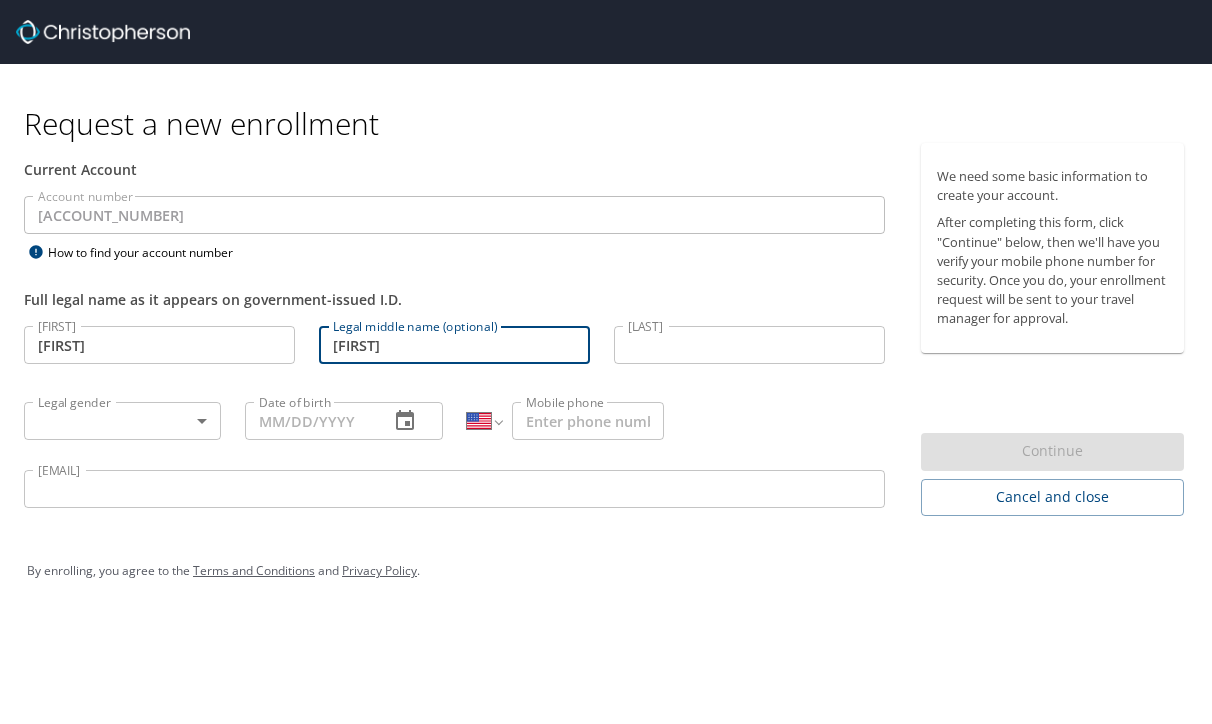 type on "[FIRST]" 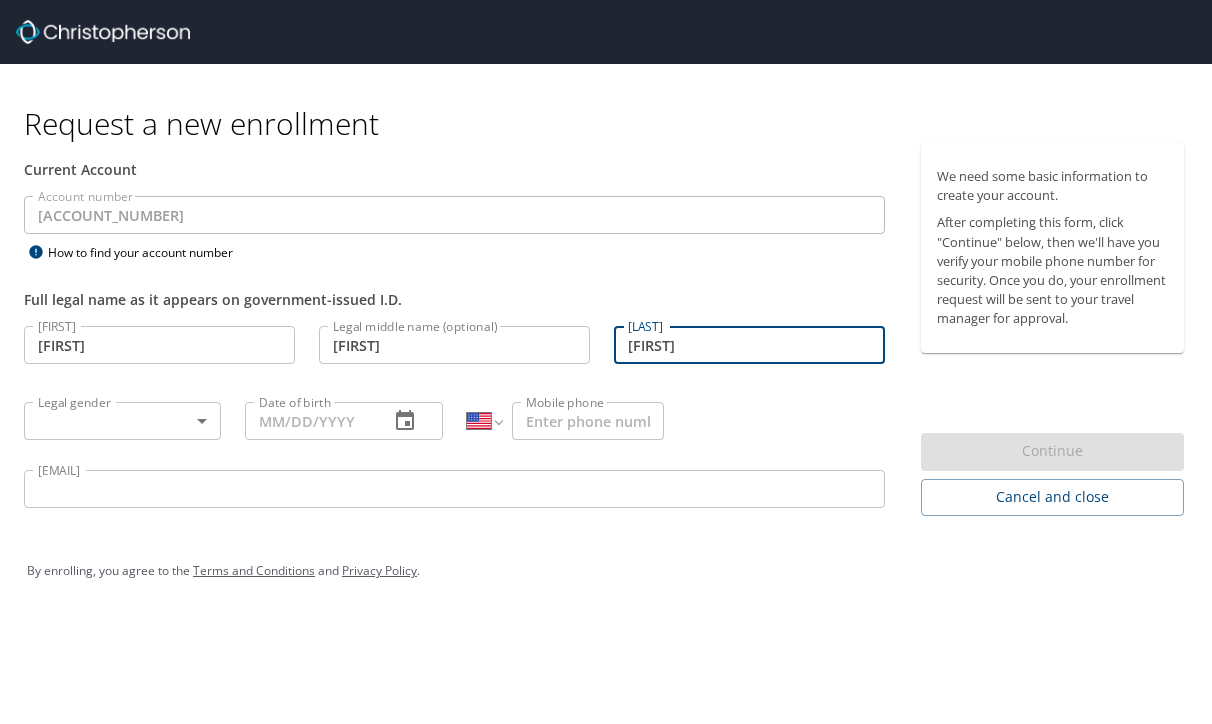 type on "[FIRST]" 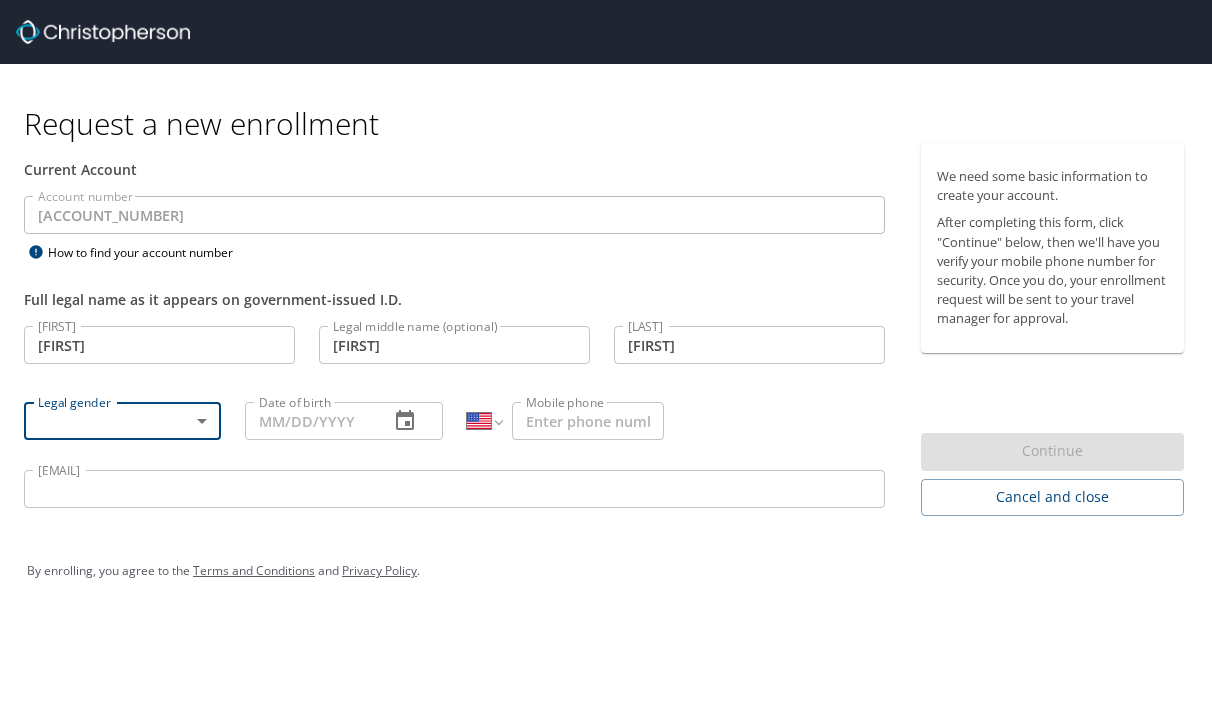 click at bounding box center (103, 32) 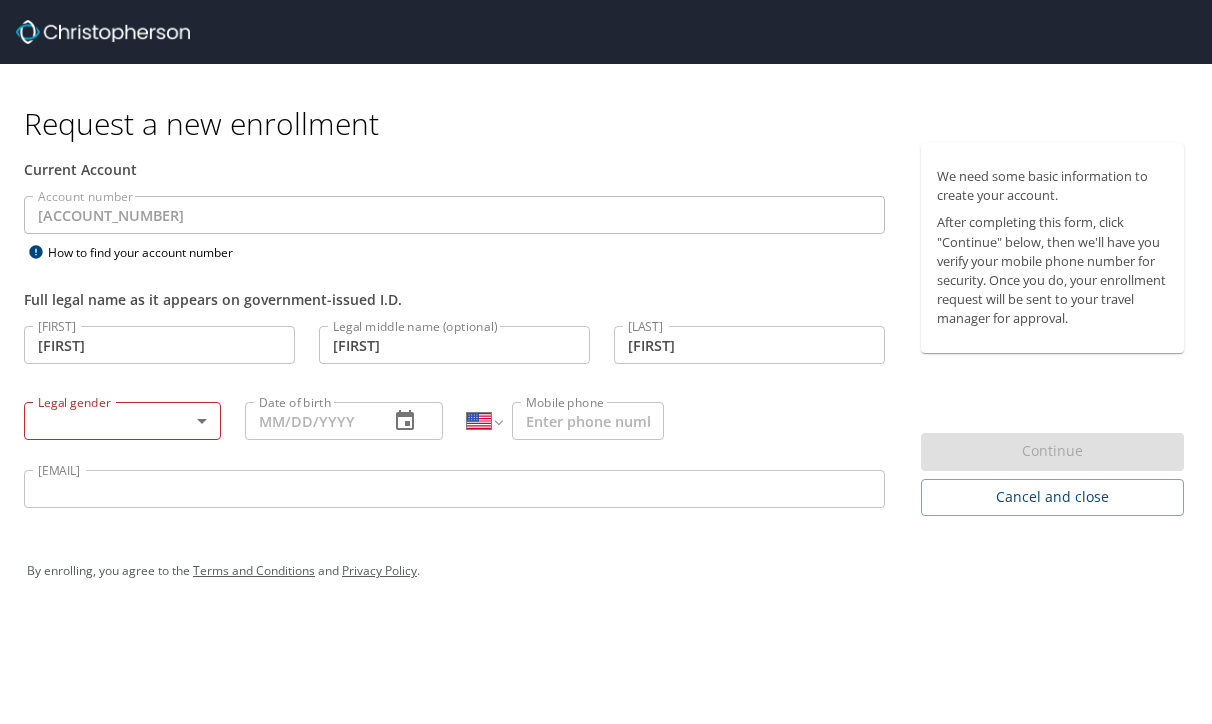 click at bounding box center [103, 32] 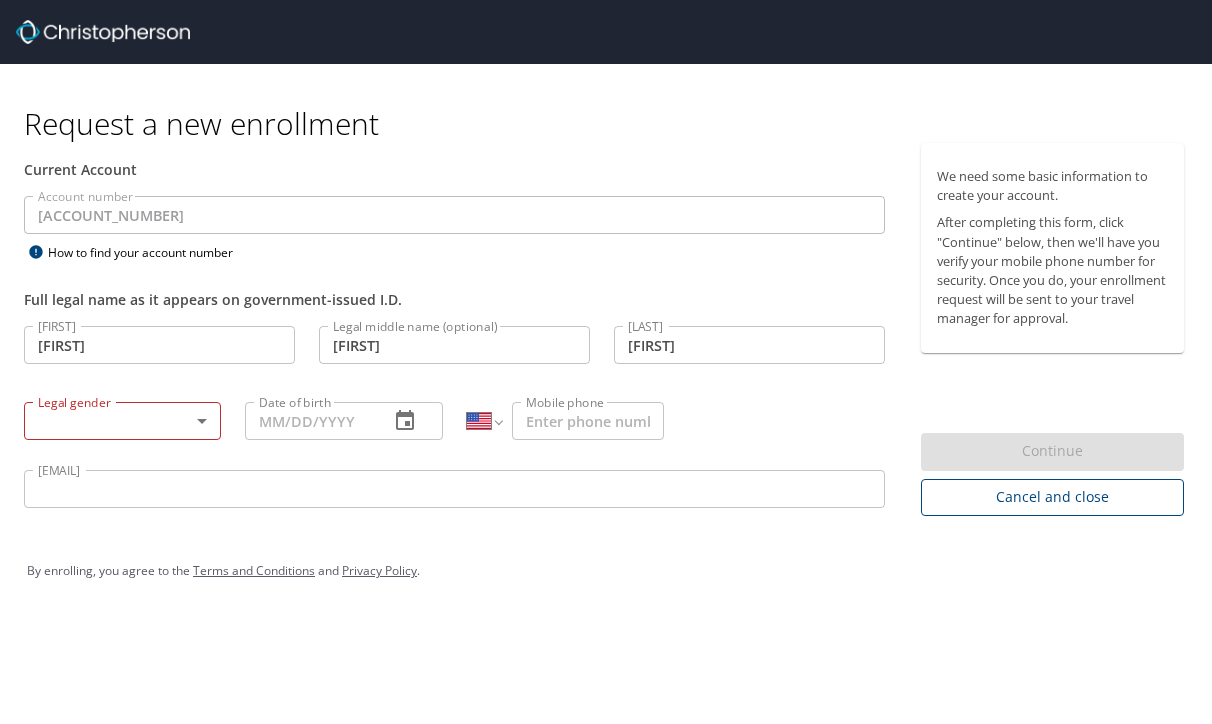click on "Cancel and close" at bounding box center [1052, 497] 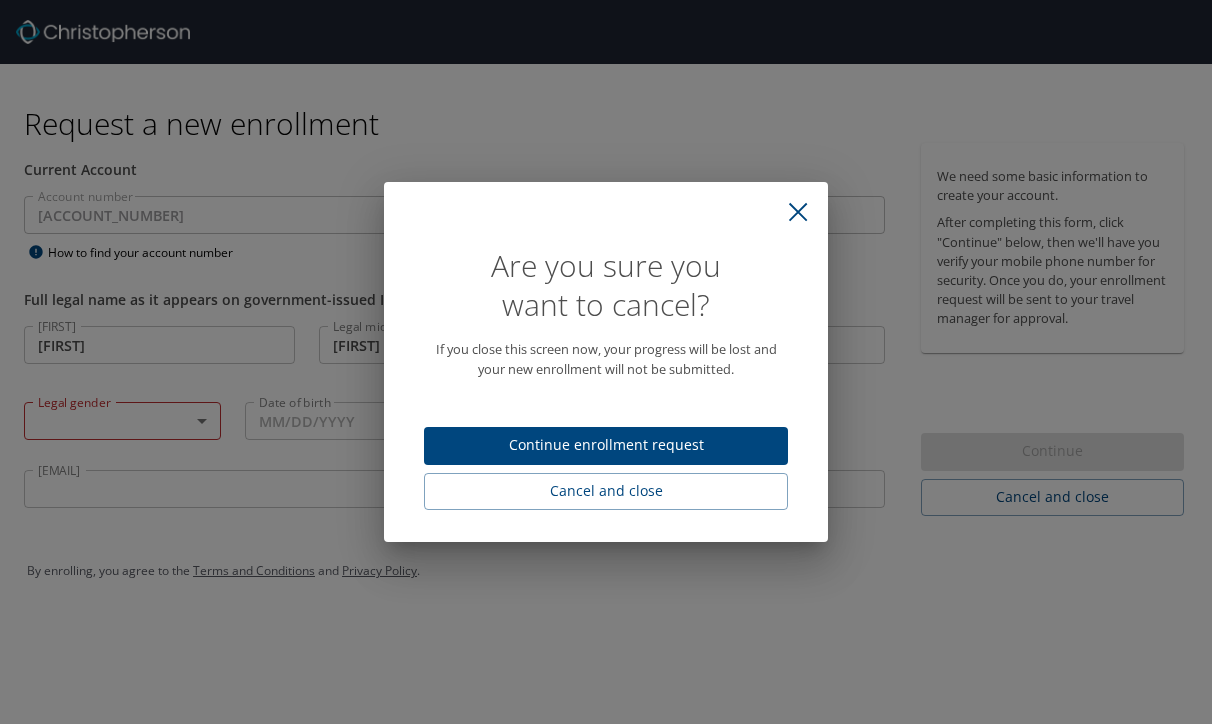 click on "Continue enrollment request" at bounding box center (606, 445) 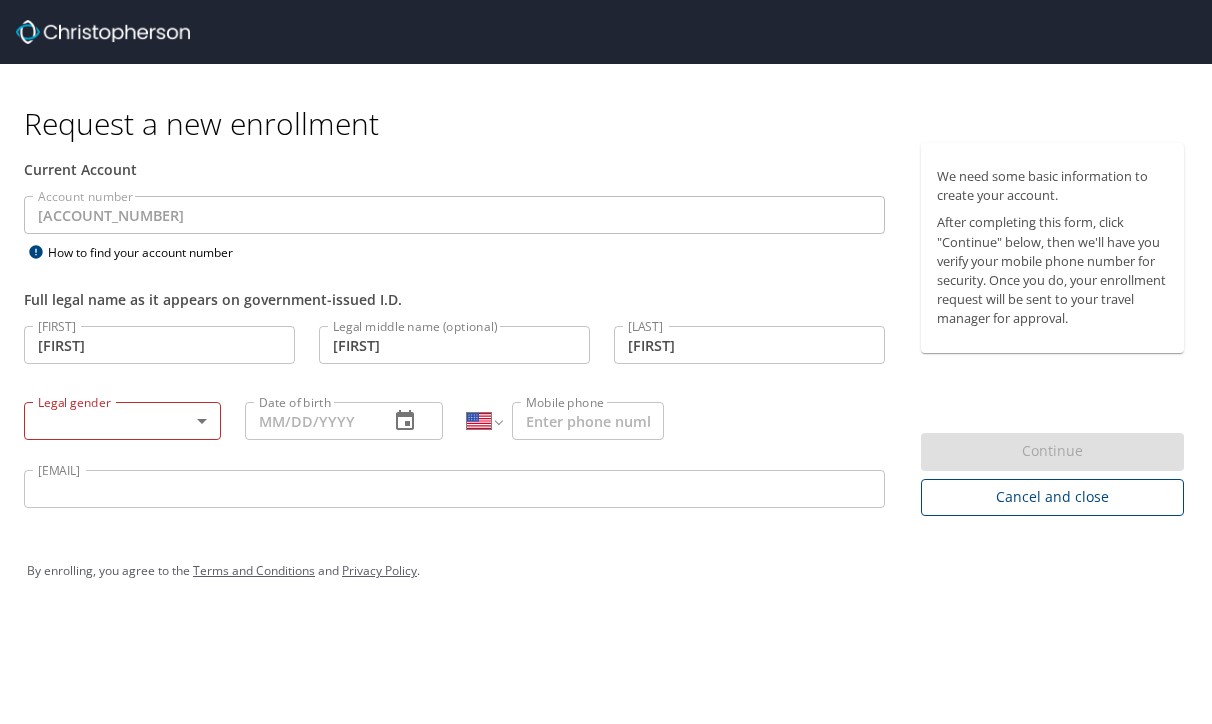click on "Cancel and close" at bounding box center (1052, 497) 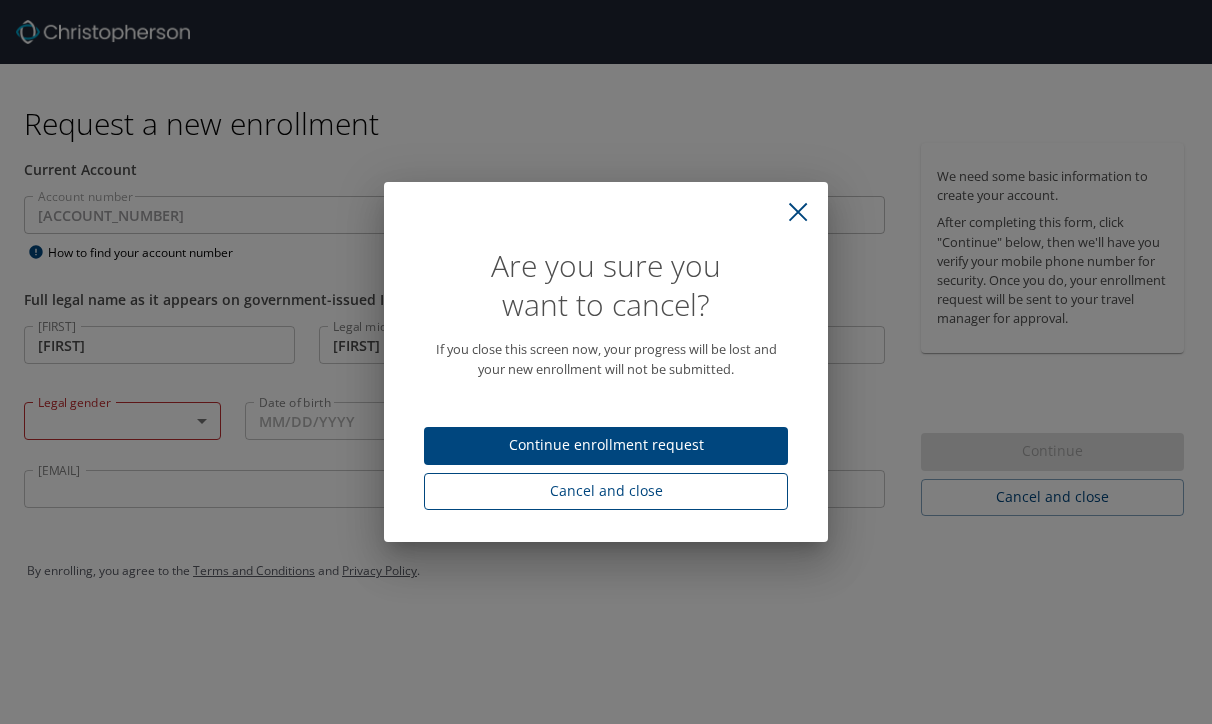 click on "Cancel and close" at bounding box center (606, 491) 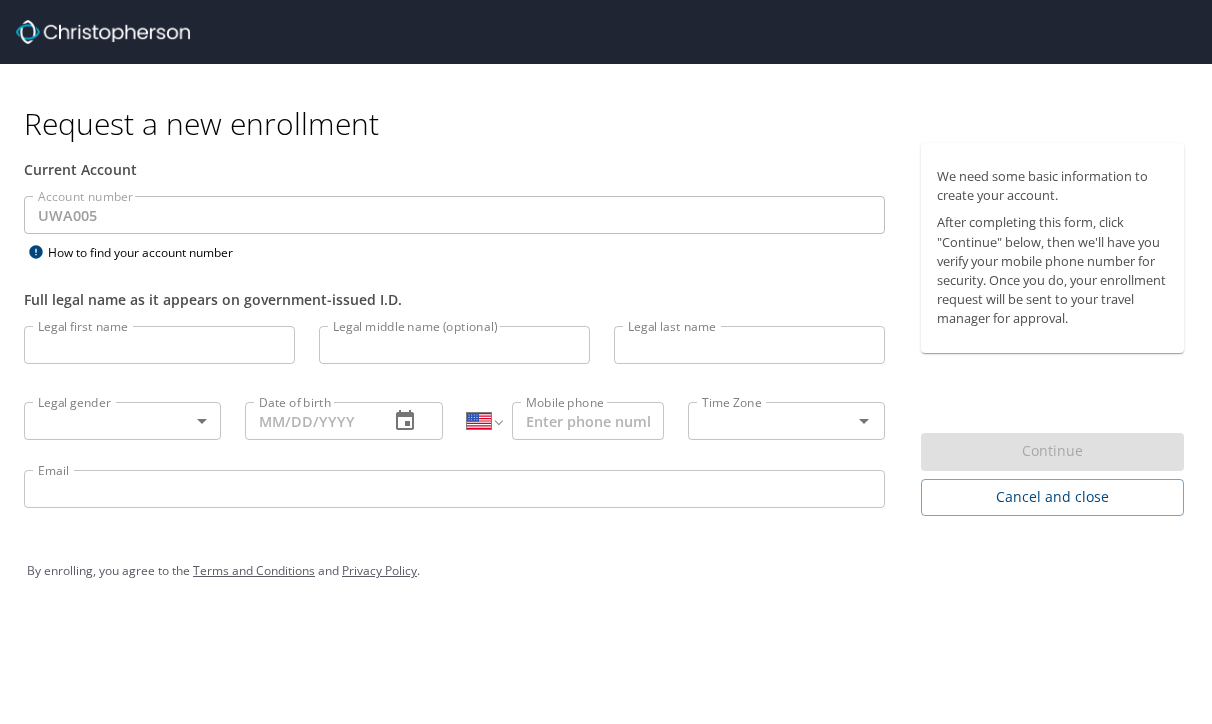scroll, scrollTop: 0, scrollLeft: 0, axis: both 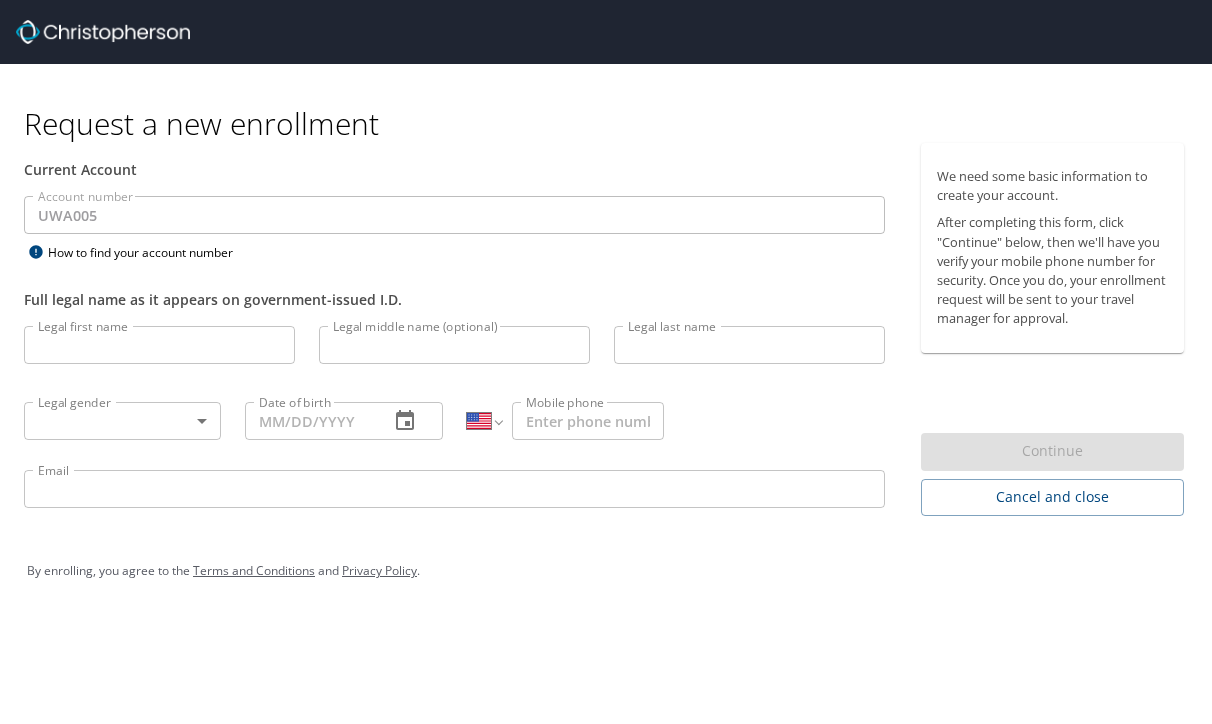 click on "[FIRST]" at bounding box center (159, 345) 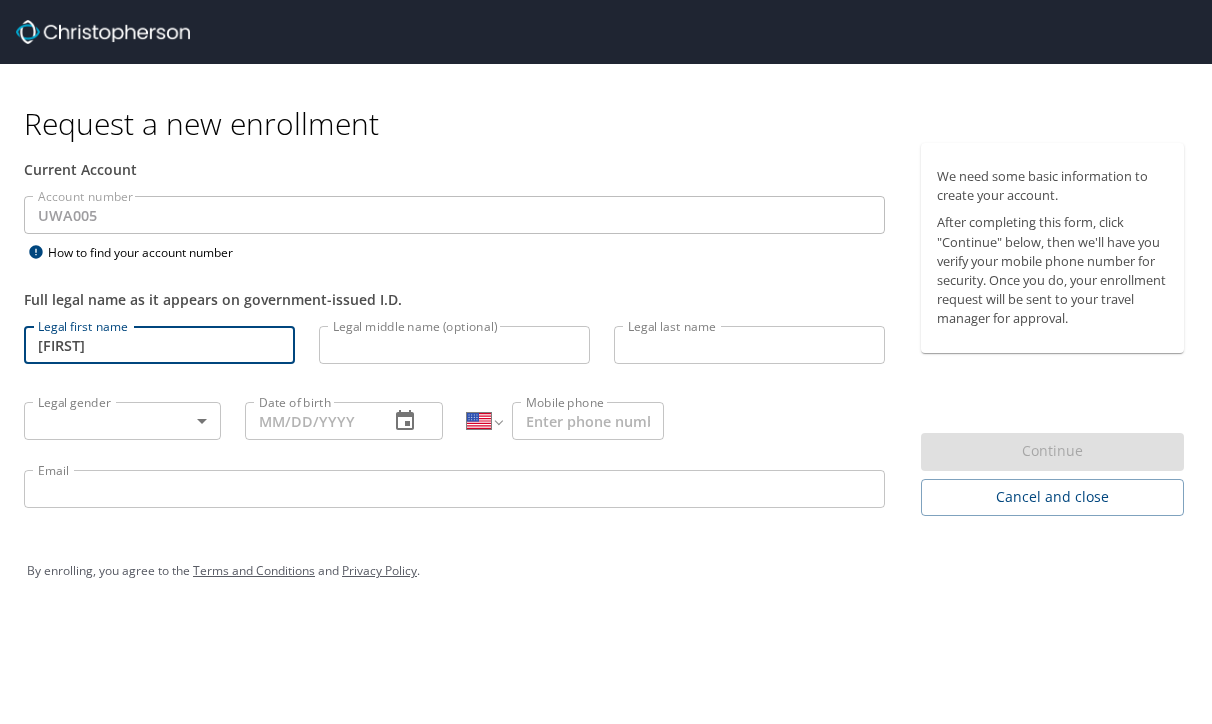 type on "[FIRST]" 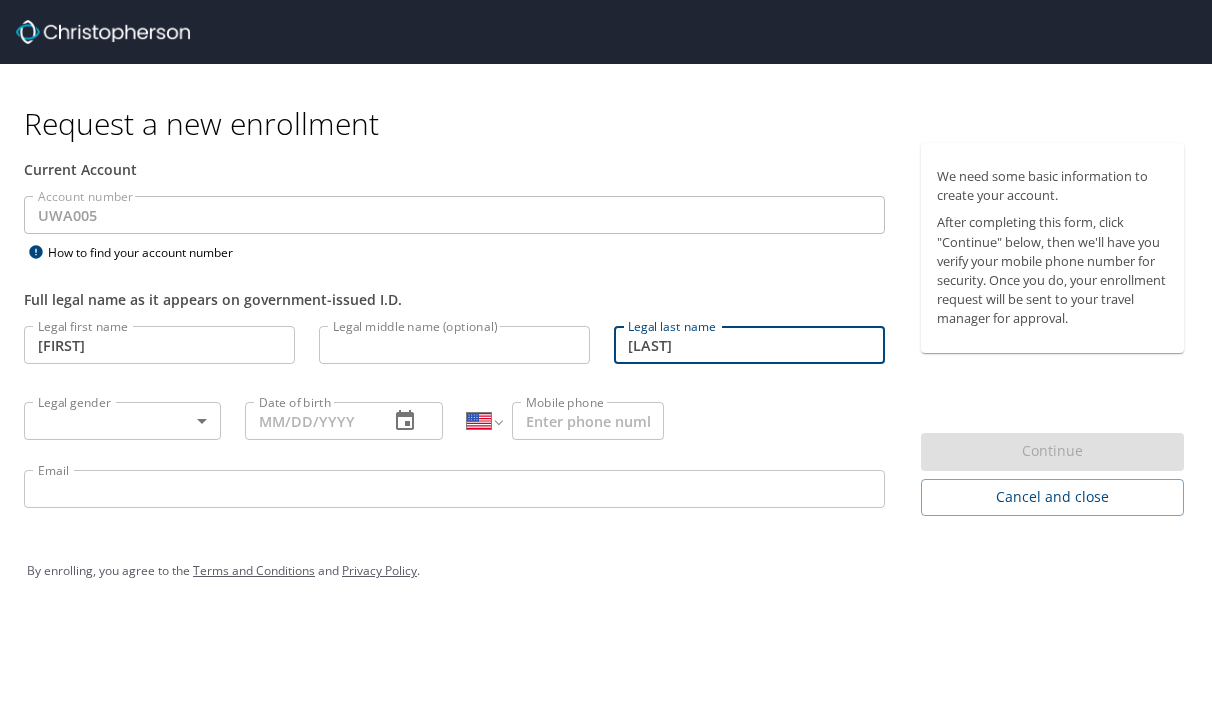 type on "[FIRST]" 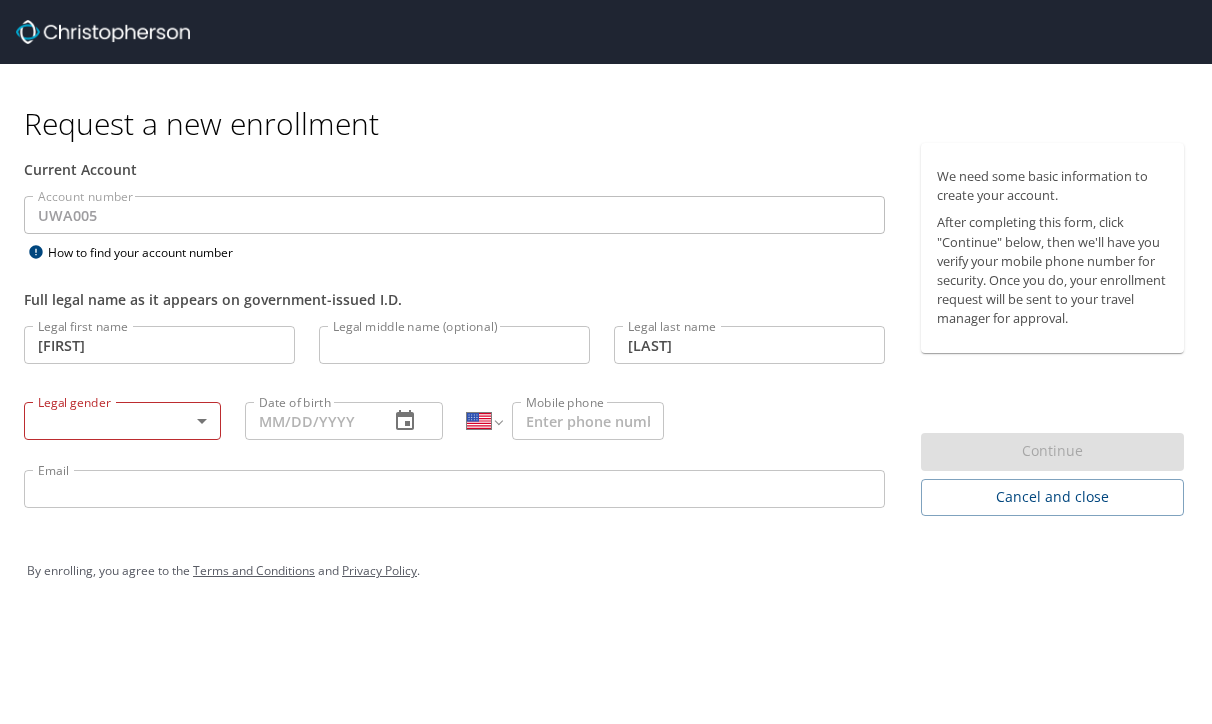 click at bounding box center (103, 32) 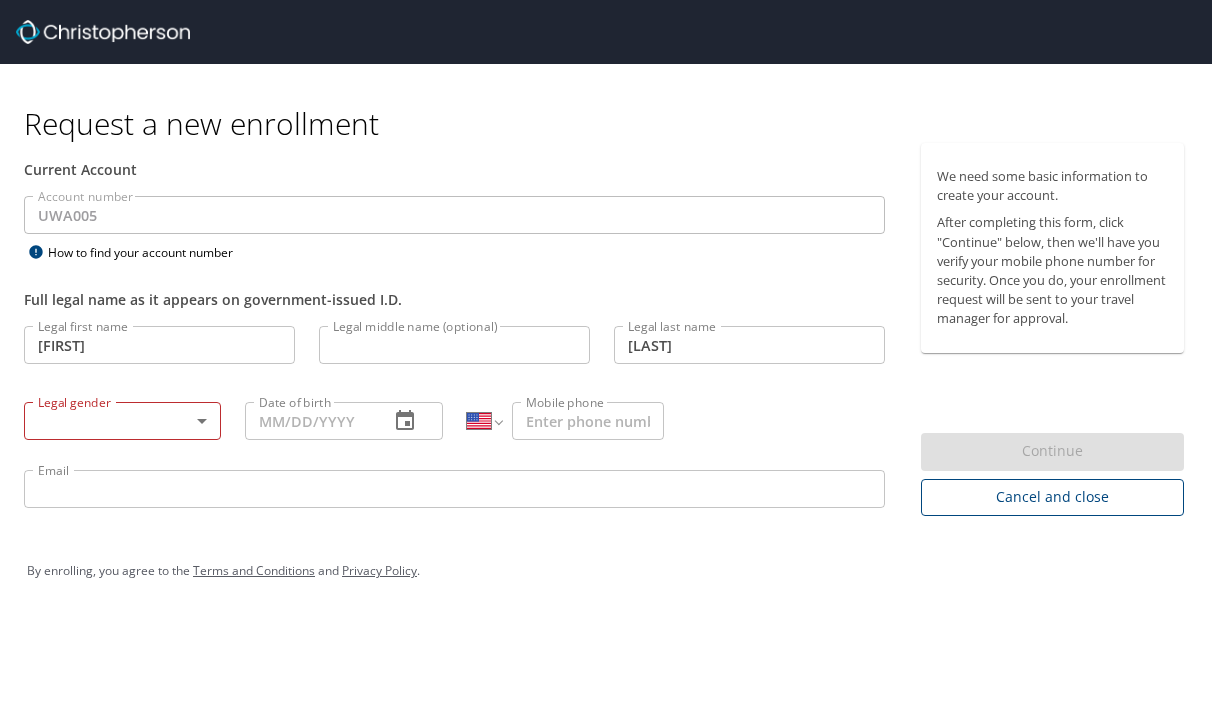 click on "Cancel and close" at bounding box center [1052, 497] 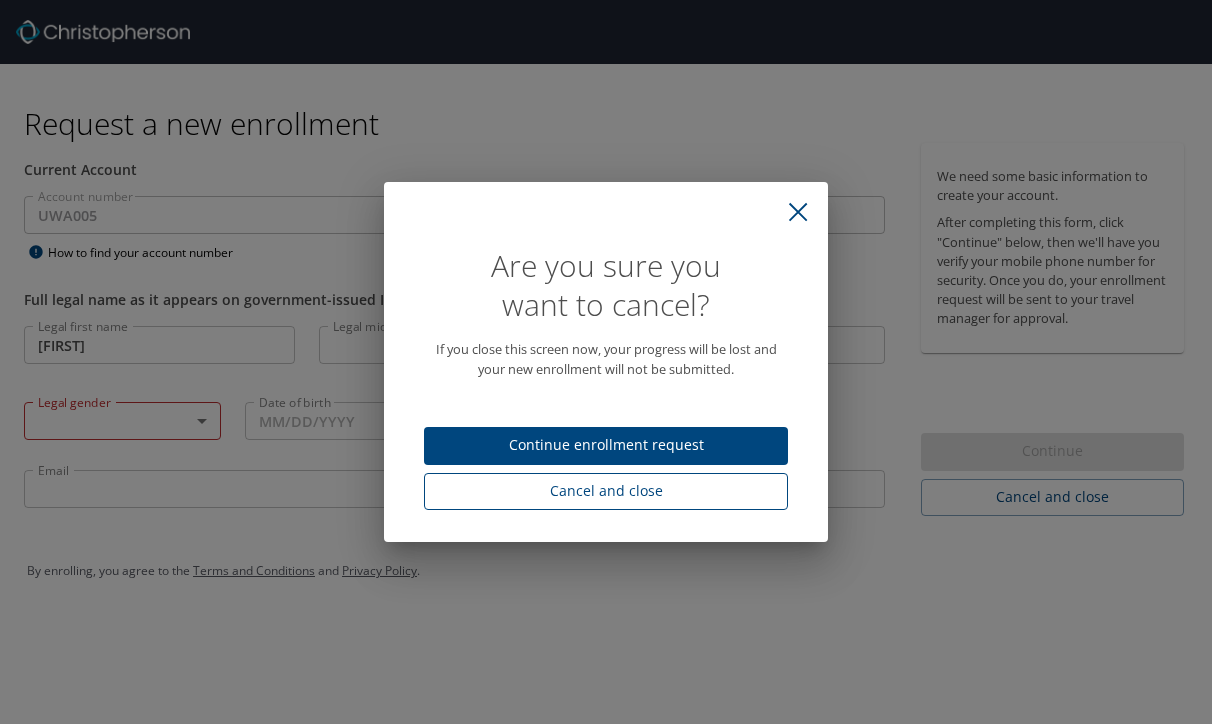 click on "Cancel and close" at bounding box center [606, 491] 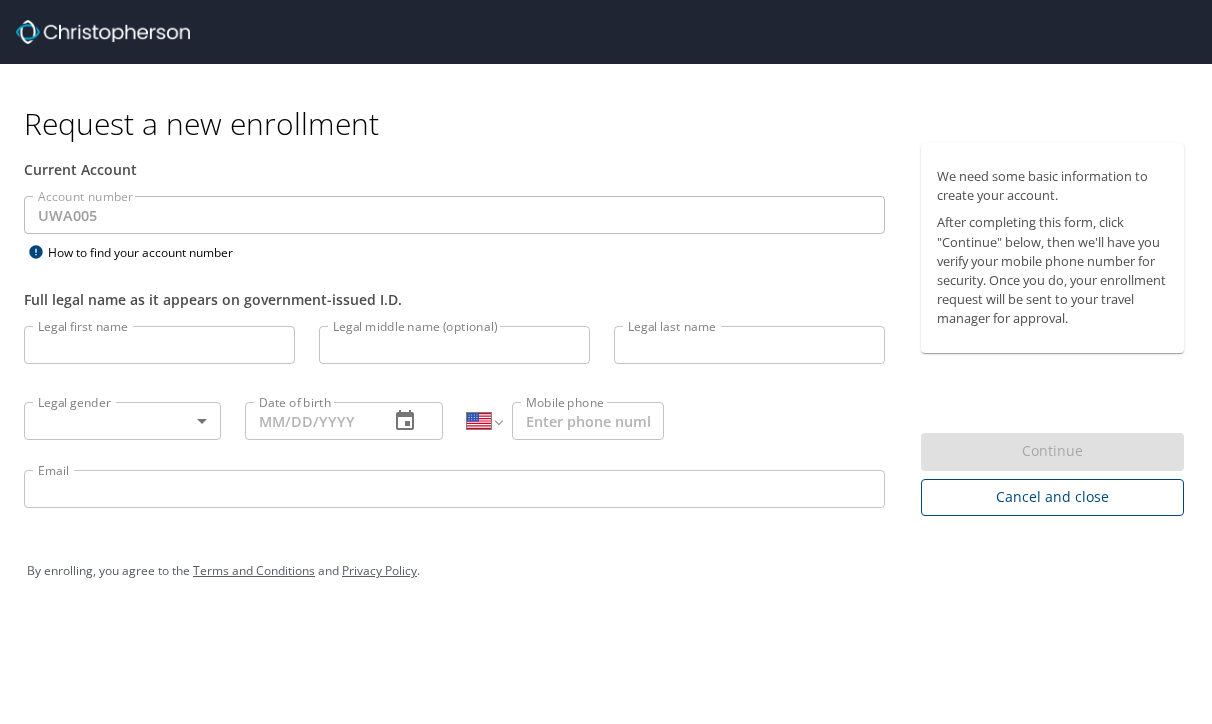 click on "Cancel and close" at bounding box center [1052, 497] 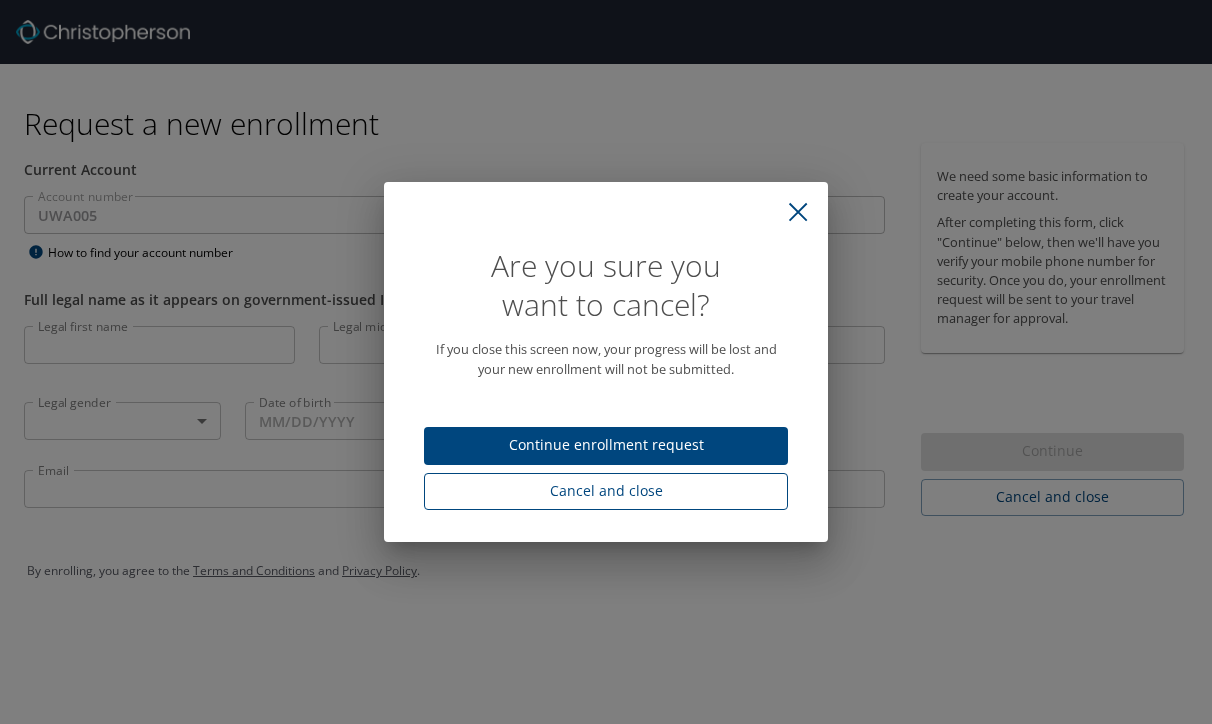 click on "Cancel and close" at bounding box center (606, 491) 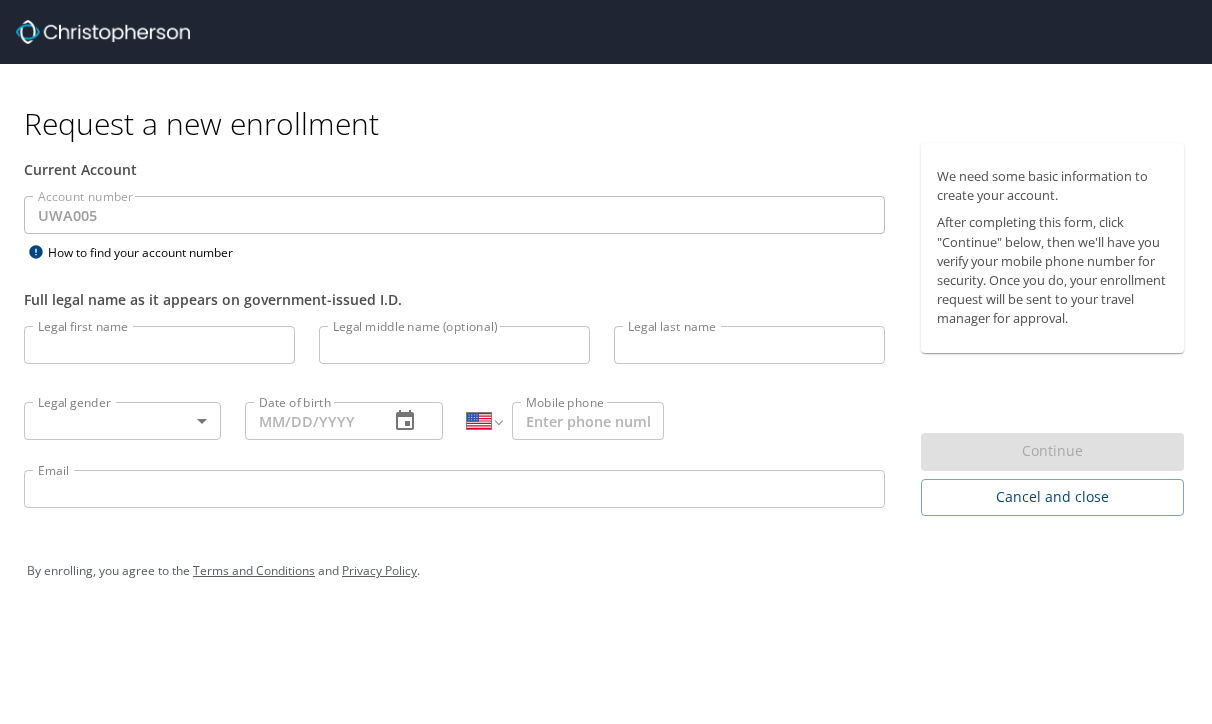 scroll, scrollTop: 0, scrollLeft: 0, axis: both 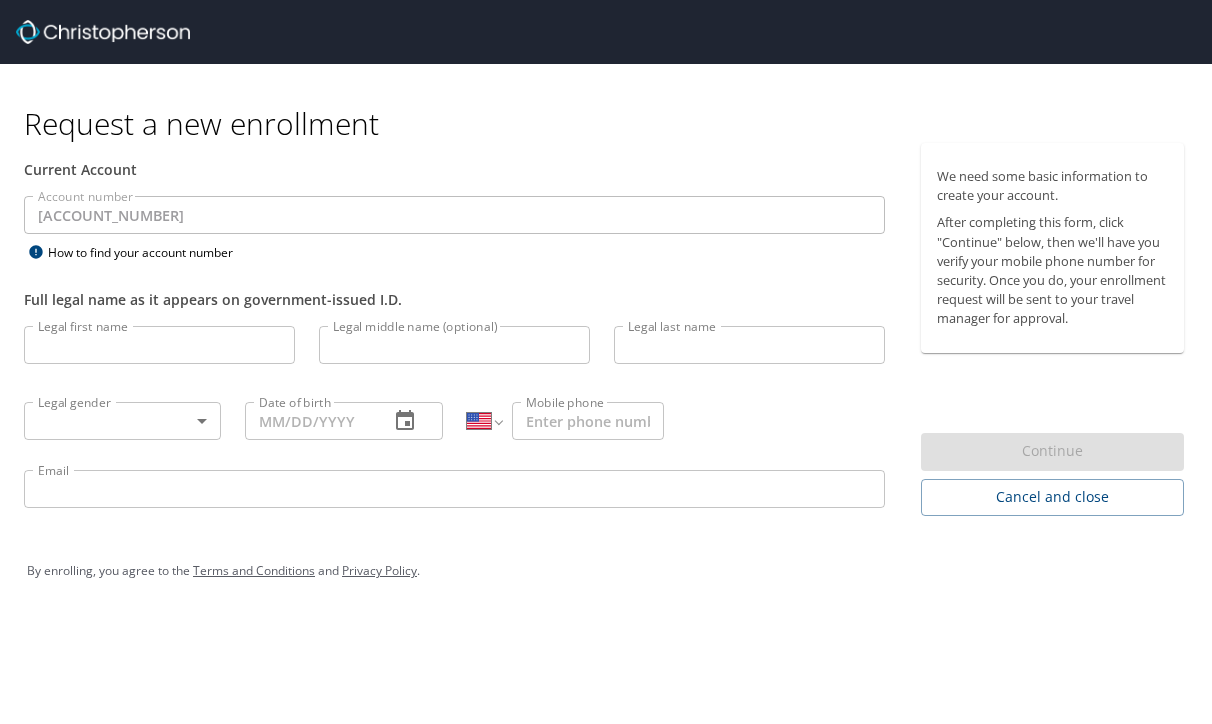click on "Legal gender ​ Legal gender" at bounding box center [122, 420] 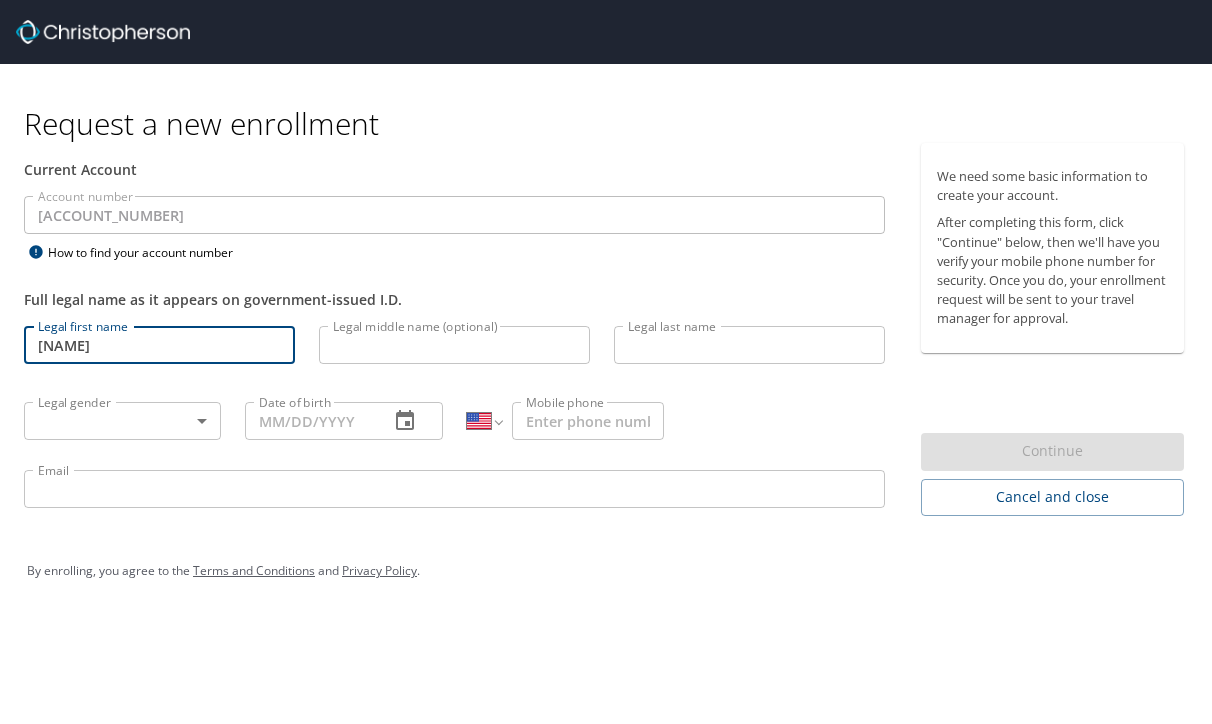 type on "[NAME]" 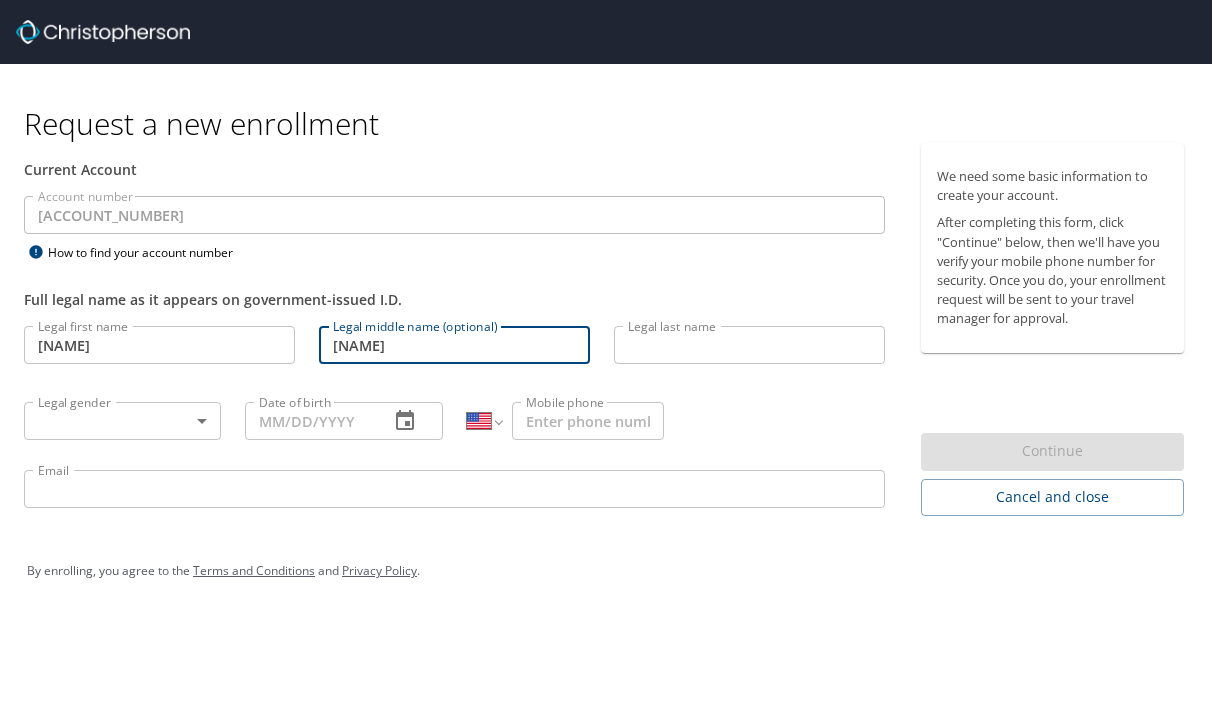 type on "[NAME]" 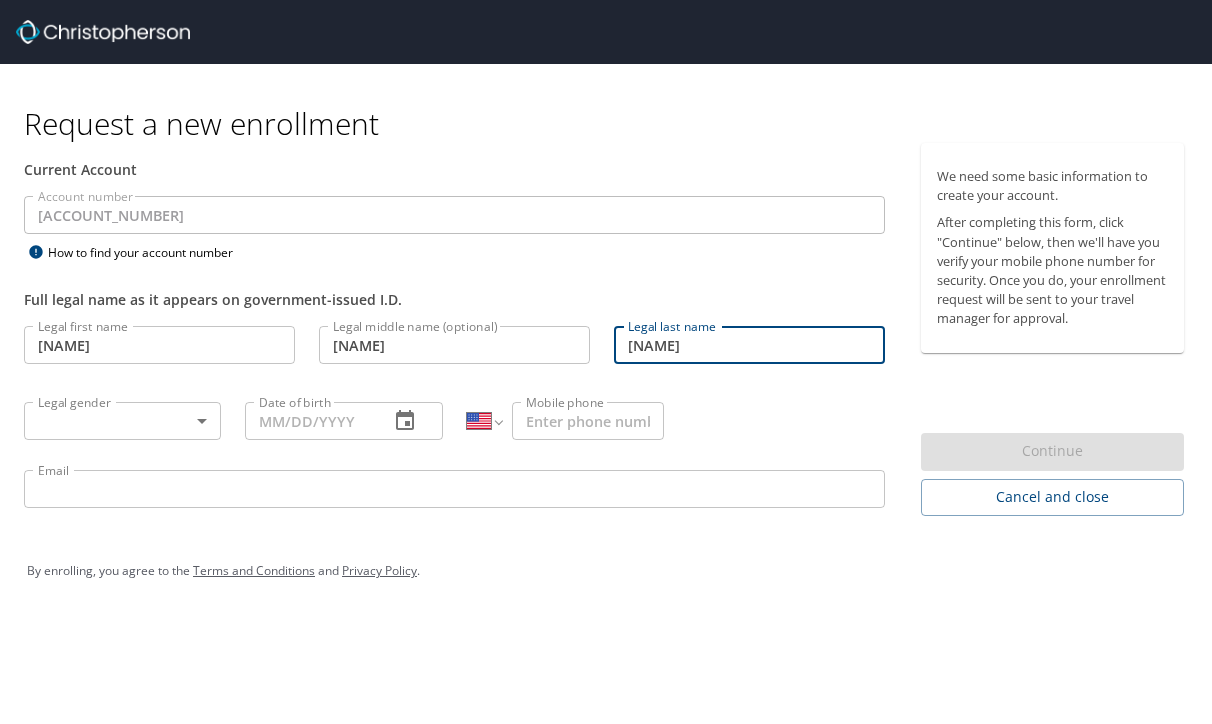 type on "[NAME]" 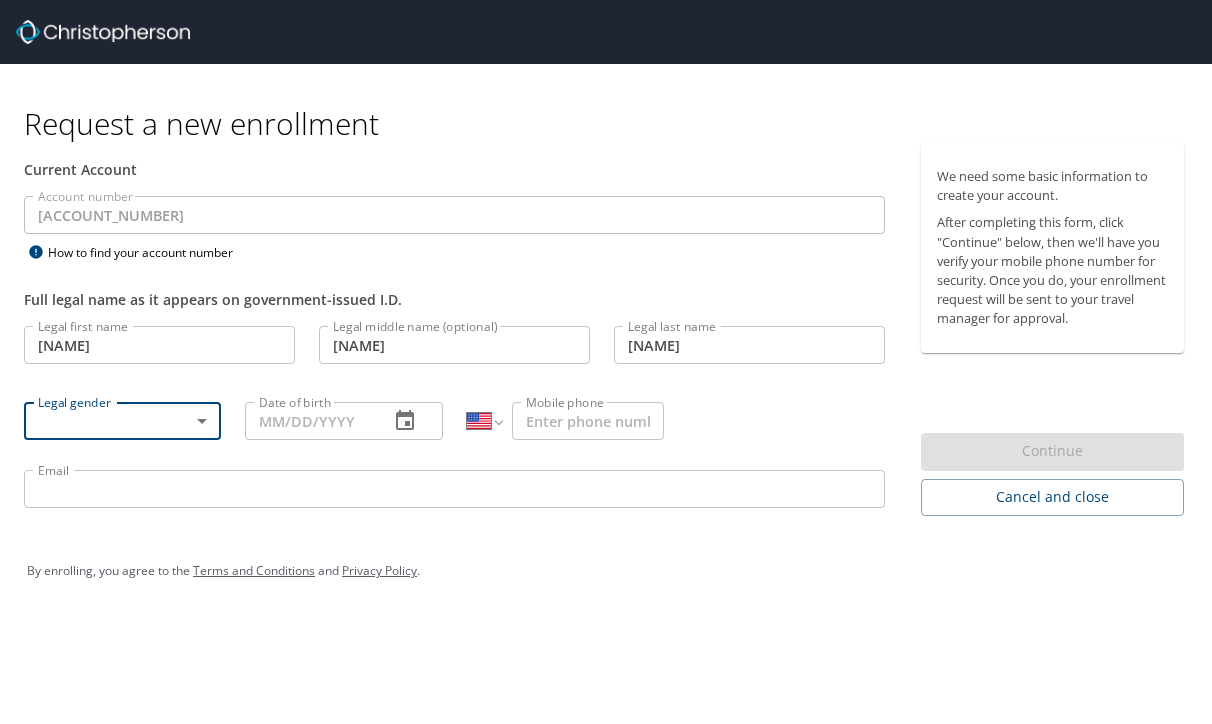 click on "Request a new enrollment Current Account Account number UWA005 Account number  How to find your account number Full legal name as it appears on government-issued I.D. Legal first name [NAME] Legal first name Legal middle name (optional) [NAME] Legal middle name (optional) Legal last name [NAME] Legal last name Legal gender ​ Legal gender Date of birth Date of birth International Afghanistan Åland Islands Albania Algeria American Samoa Andorra Angola Anguilla Antigua and Barbuda Argentina Armenia Aruba Ascension Island Australia Austria Azerbaijan Bahamas Bahrain Bangladesh Barbados Belarus Belgium Belize Benin Bermuda Bhutan Bolivia Bonaire, Sint Eustatius and Saba Bosnia and Herzegovina Botswana Brazil British Indian Ocean Territory Brunei Darussalam Bulgaria Burkina Faso Burma Burundi Cambodia Cameroon Canada Cape Verde Cayman Islands Central African Republic Chad Chile China Christmas Island Cocos (Keeling) Islands Colombia Comoros Congo Congo, Democratic Republic of the Cook Islands Costa Rica Cuba" at bounding box center [606, 362] 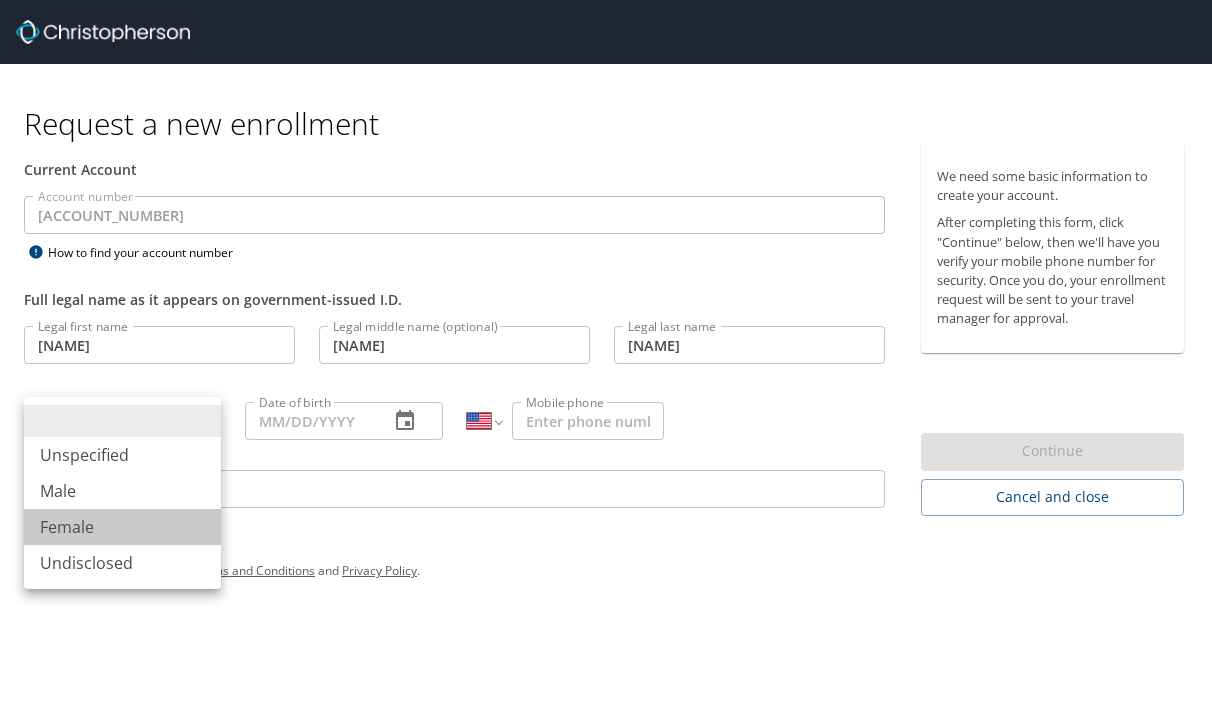 click on "Female" at bounding box center [122, 527] 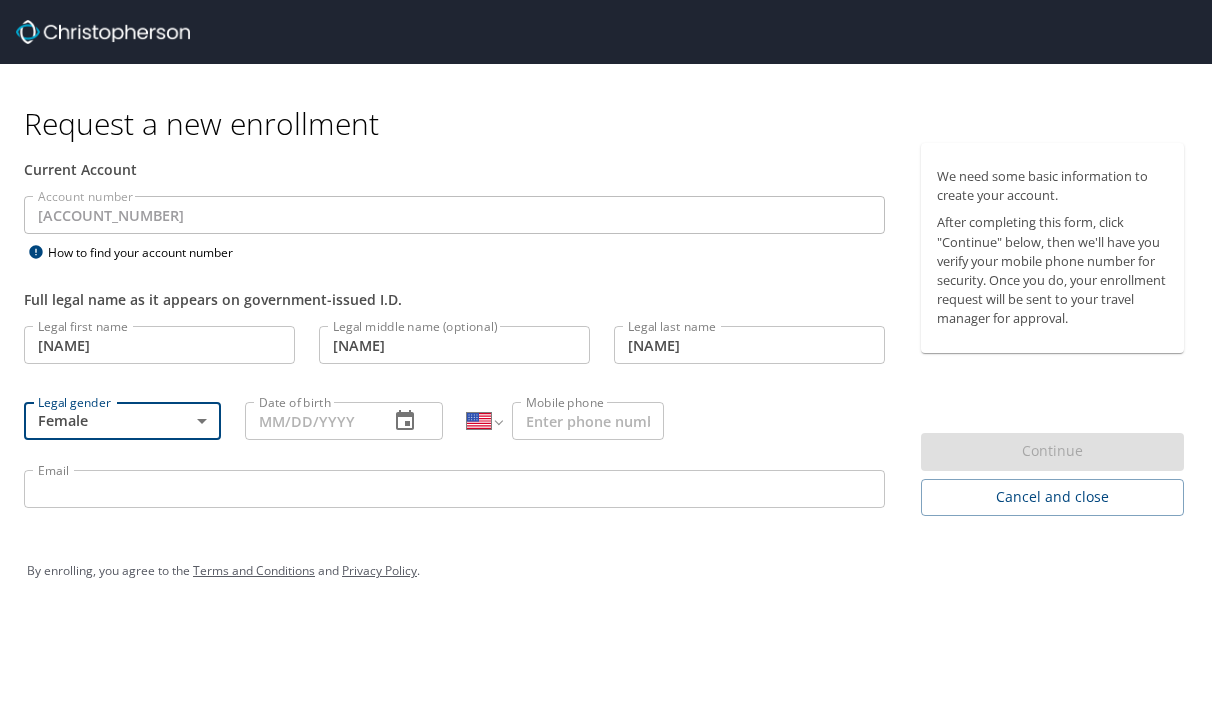 click on "Date of birth" at bounding box center [308, 421] 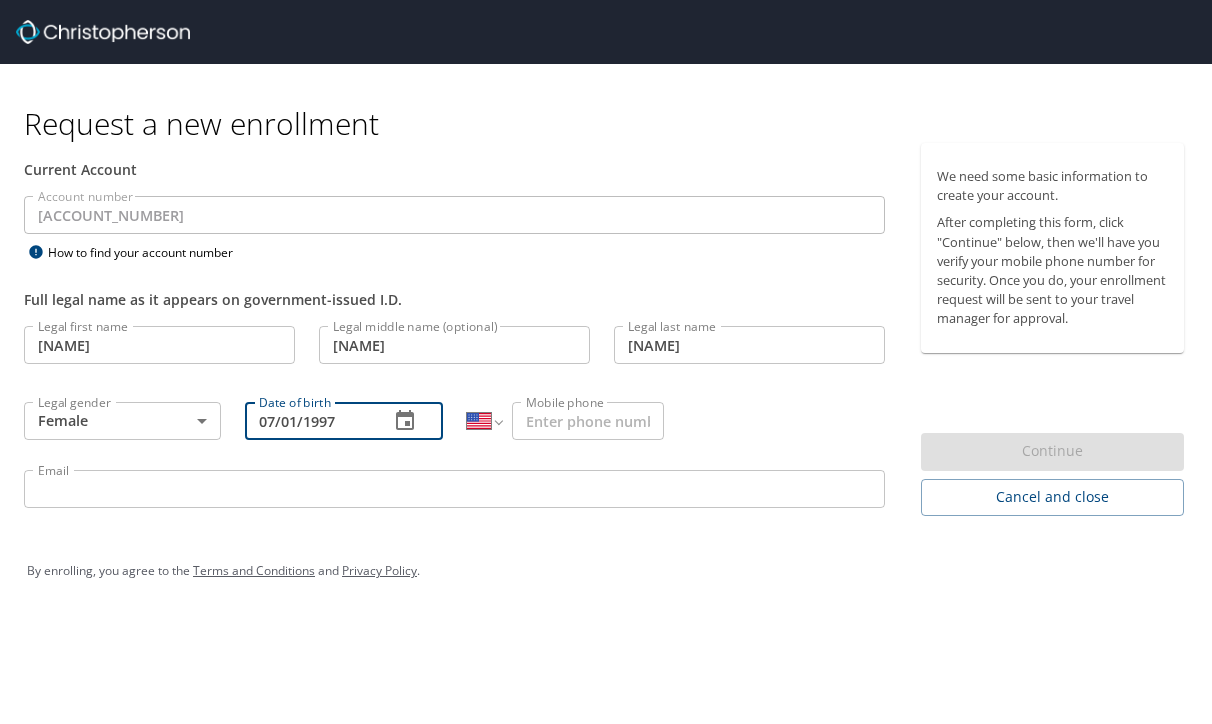type 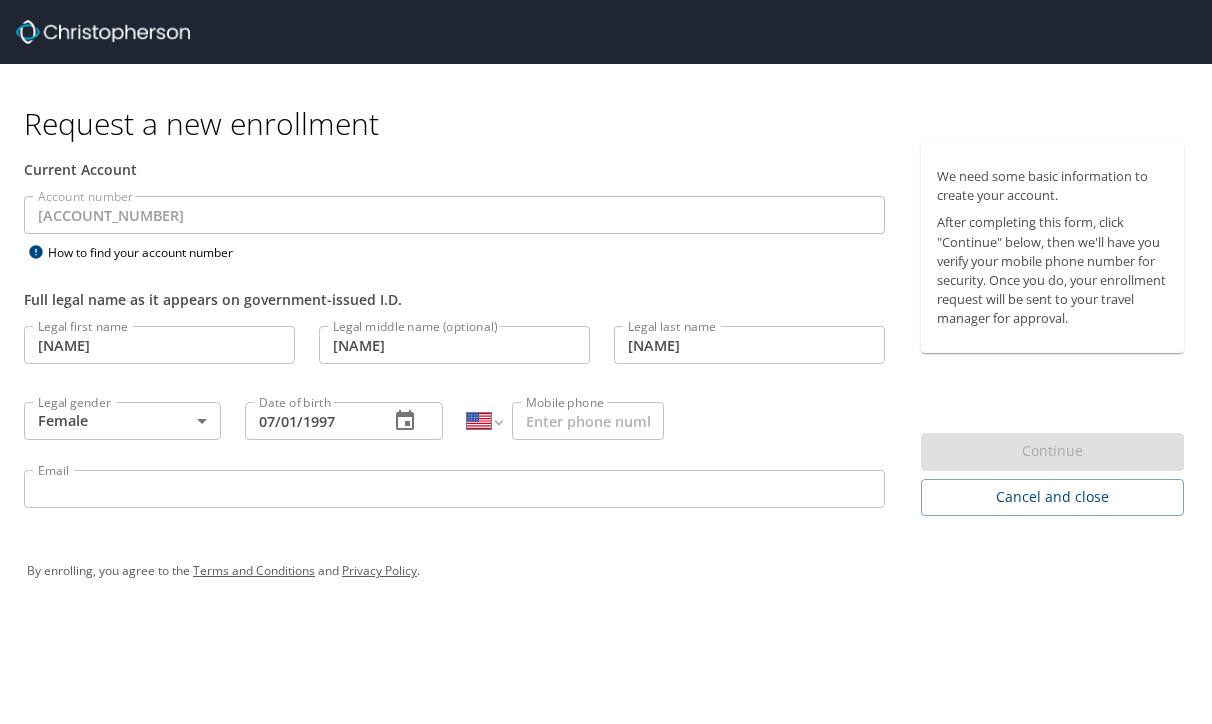 click on "Mobile phone" at bounding box center [587, 421] 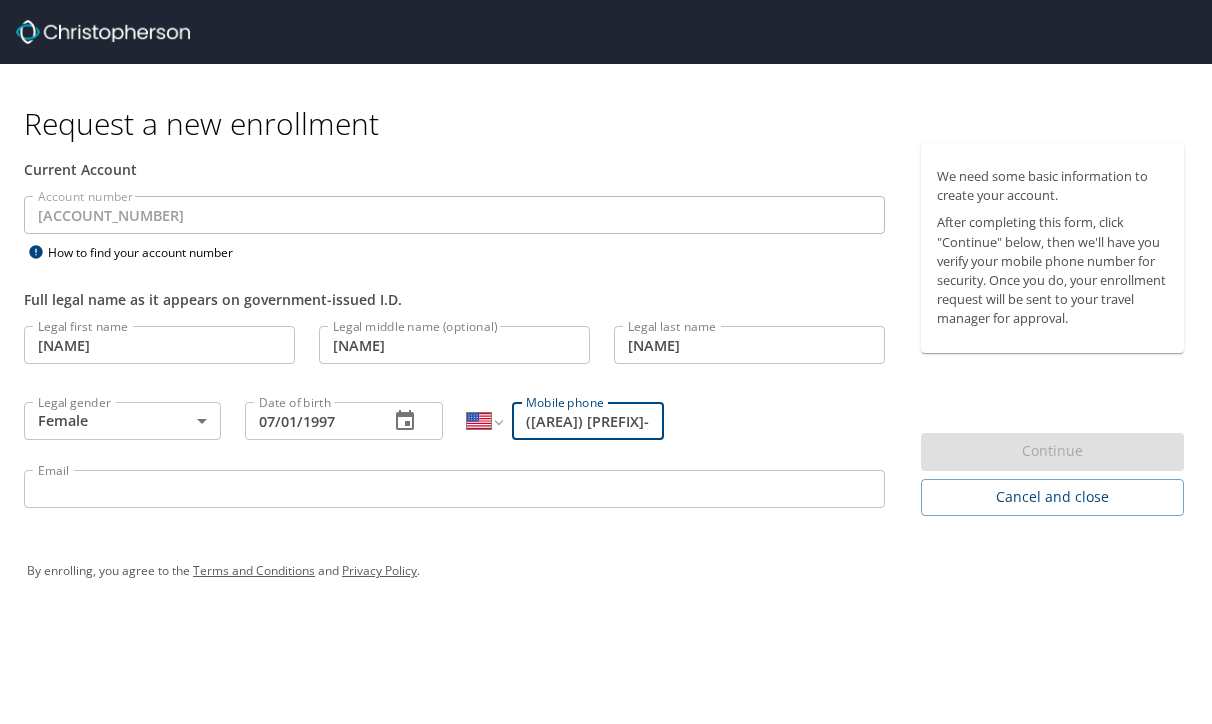 type on "([AREA]) [PREFIX]-[LINE]" 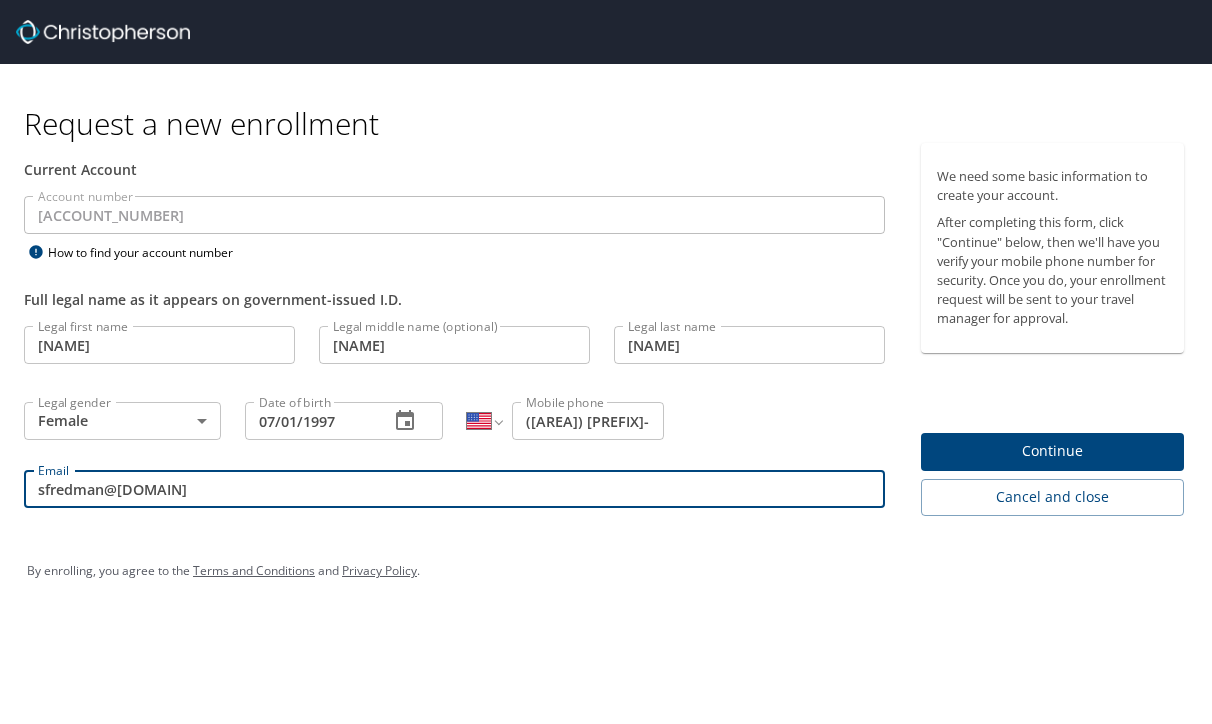 type on "sfredman@[DOMAIN]" 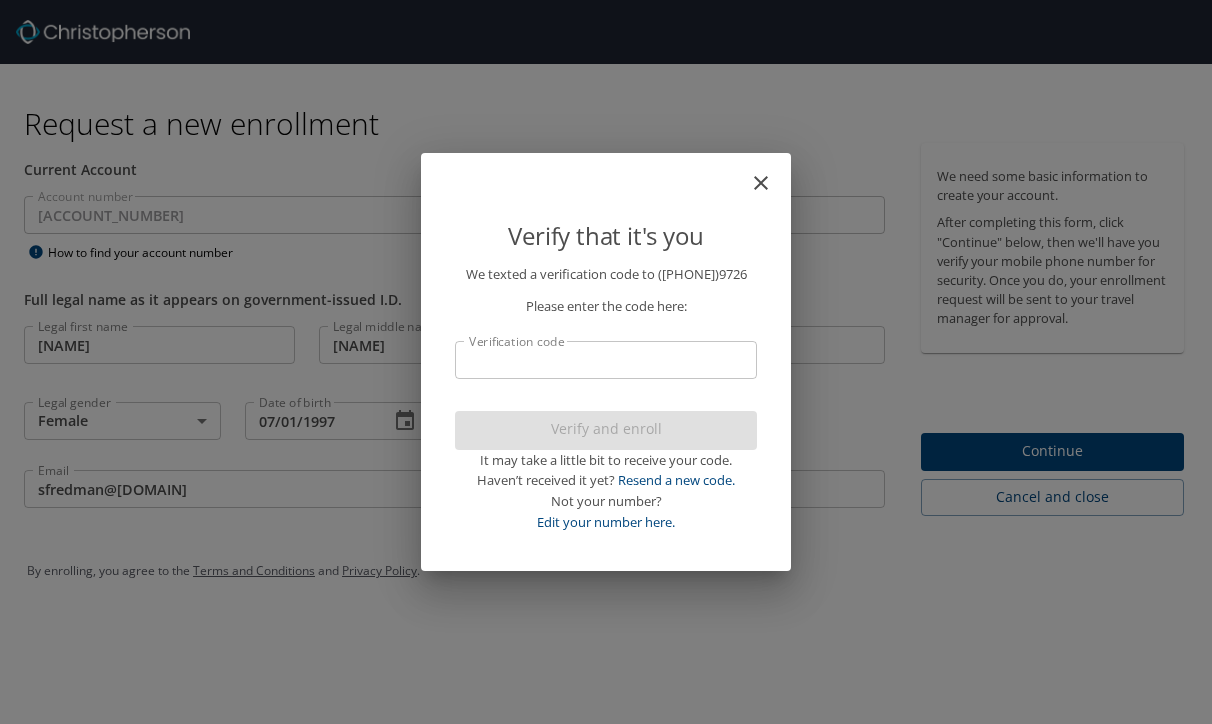 click on "Verification code" at bounding box center (606, 360) 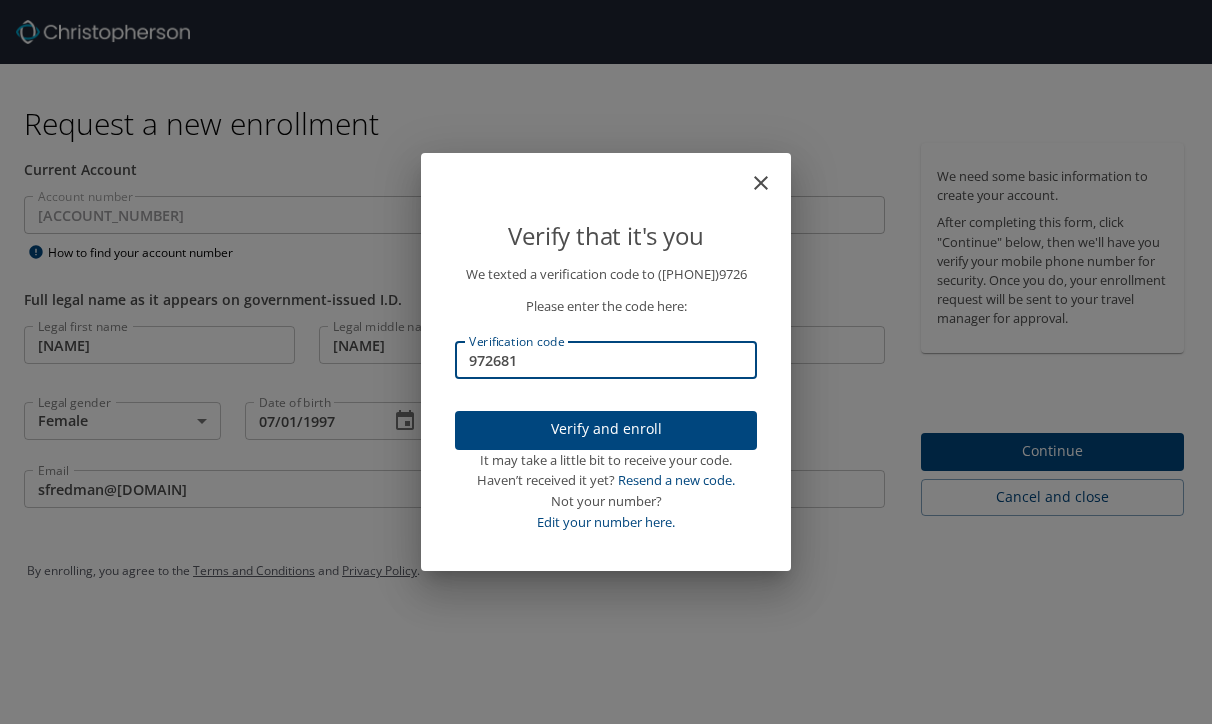 type on "972681" 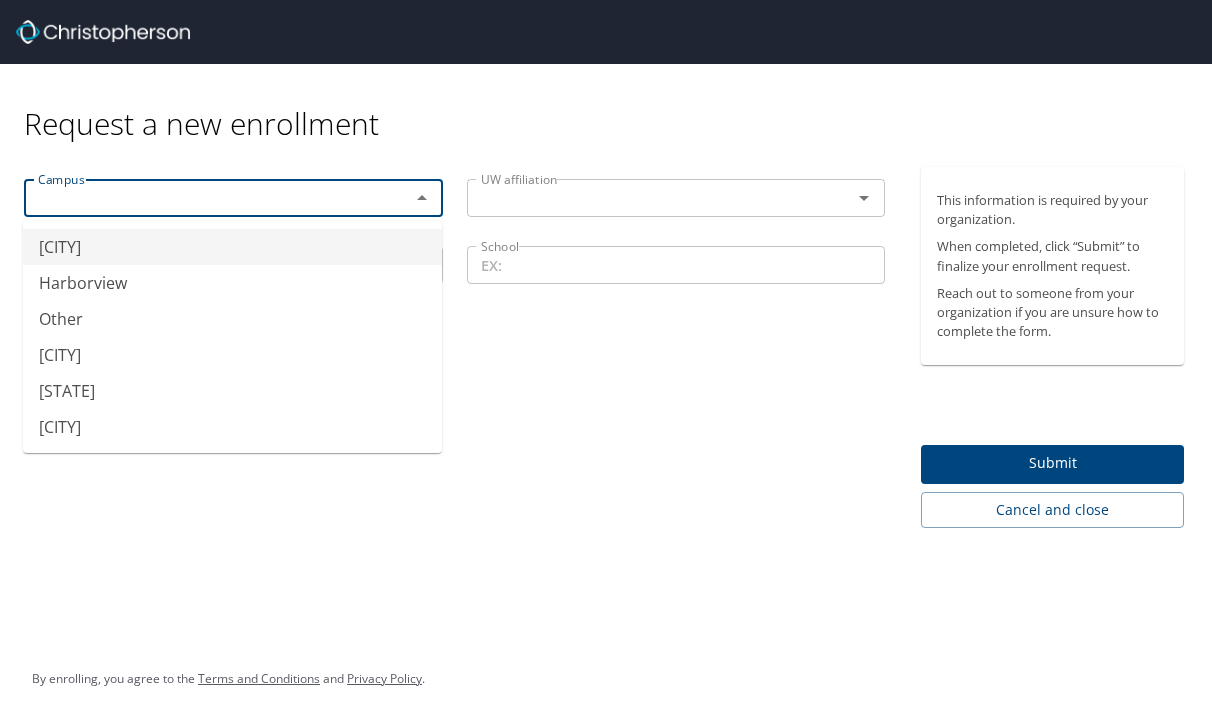 click at bounding box center (204, 198) 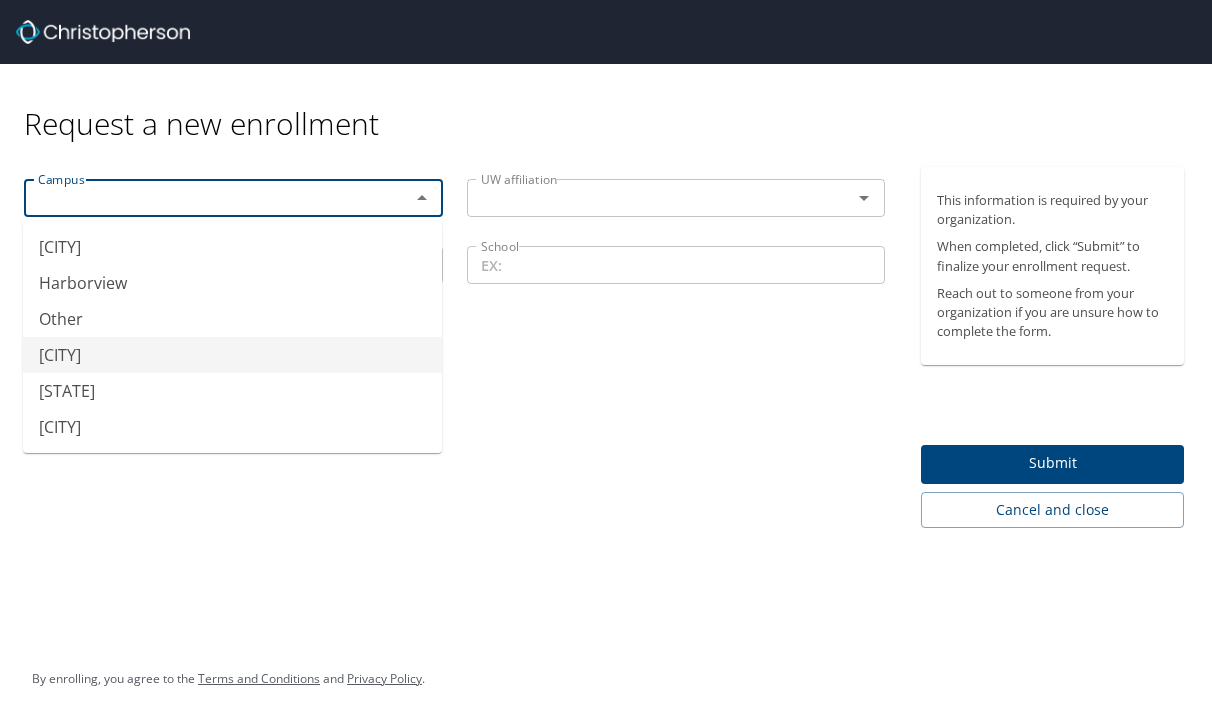 click on "[CITY]" at bounding box center (232, 355) 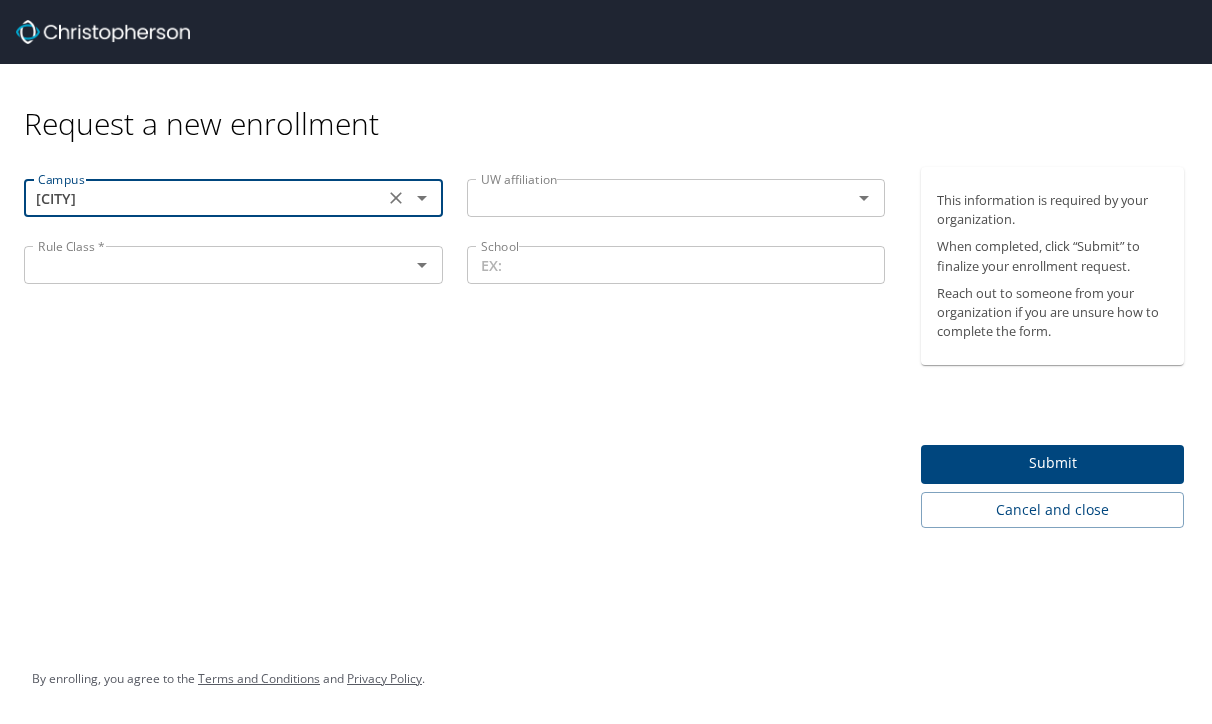 click at bounding box center (647, 198) 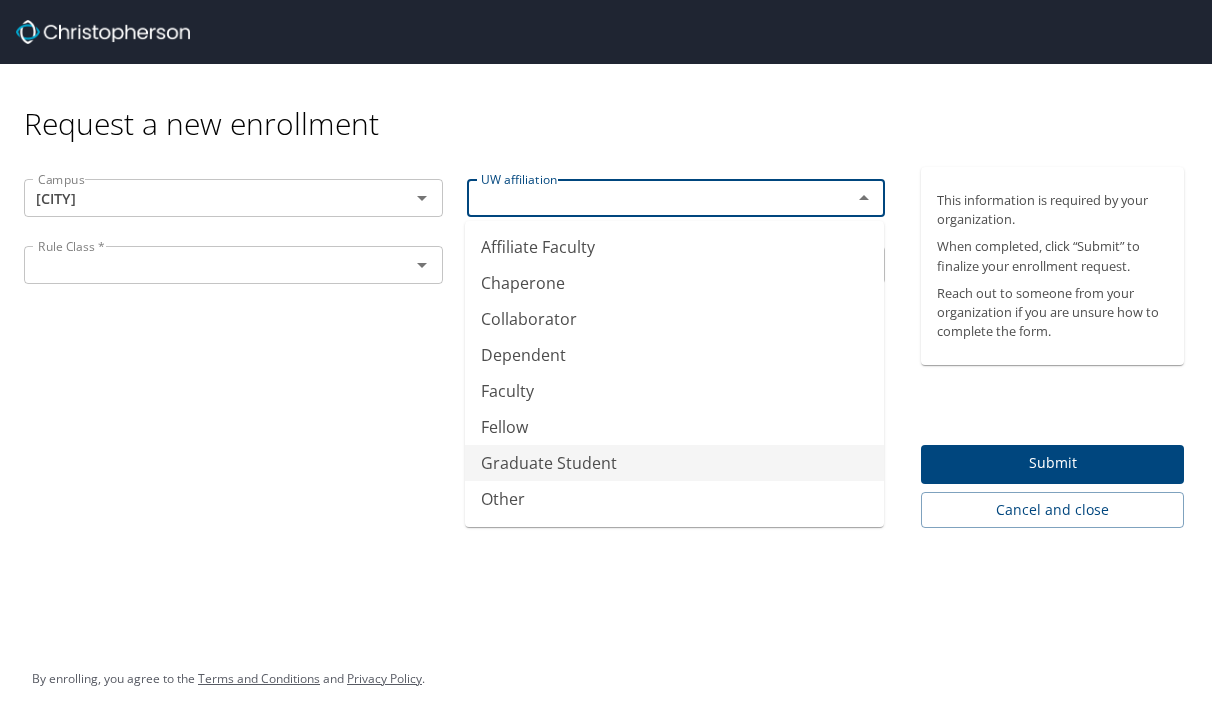 click on "Graduate Student" at bounding box center [674, 463] 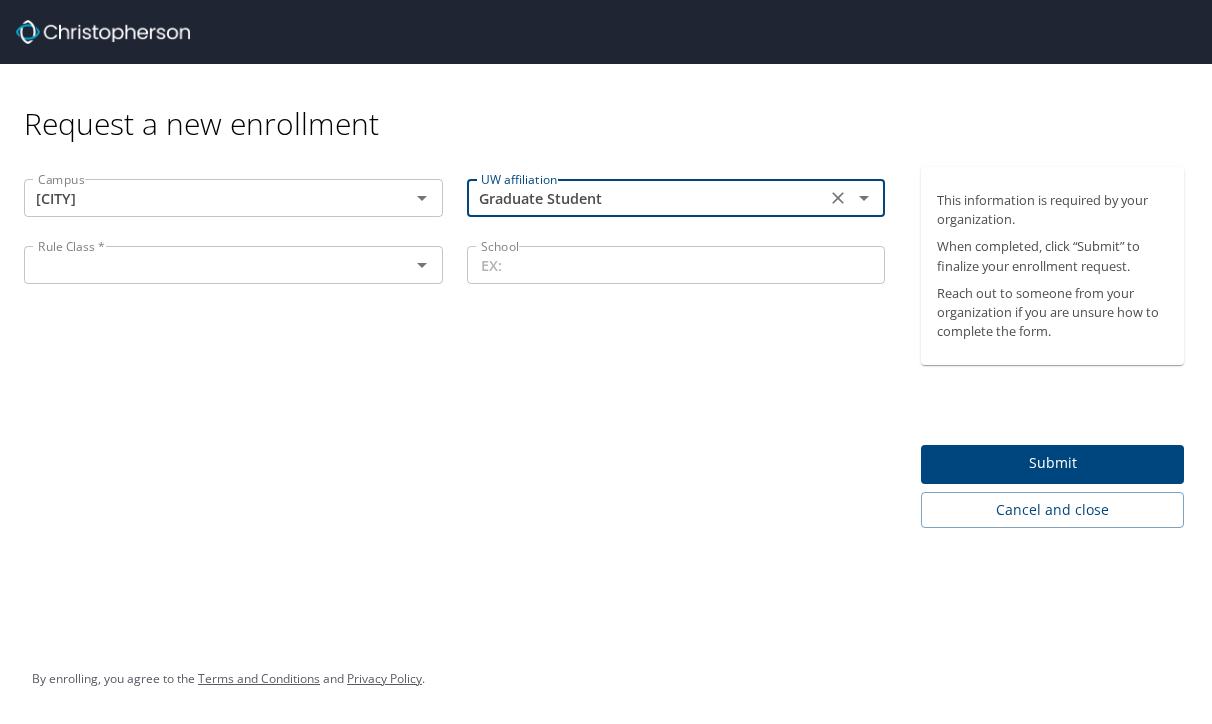 click at bounding box center [422, 198] 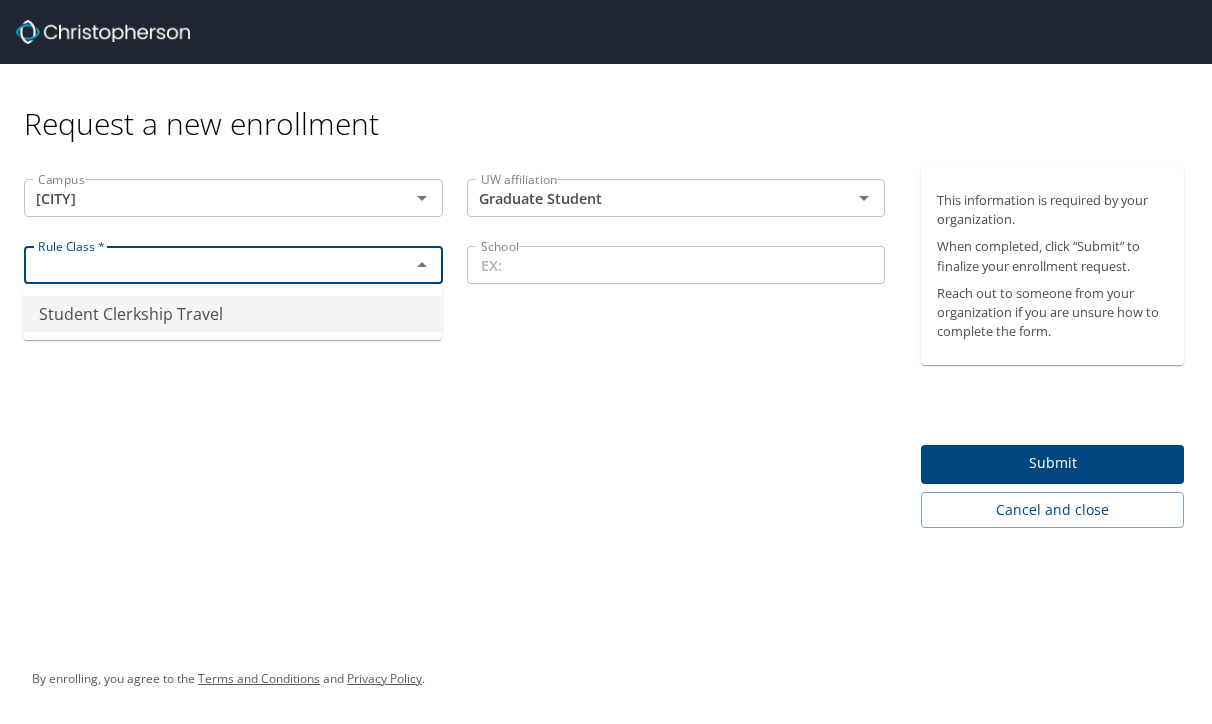 click on "Student Clerkship Travel" at bounding box center [232, 314] 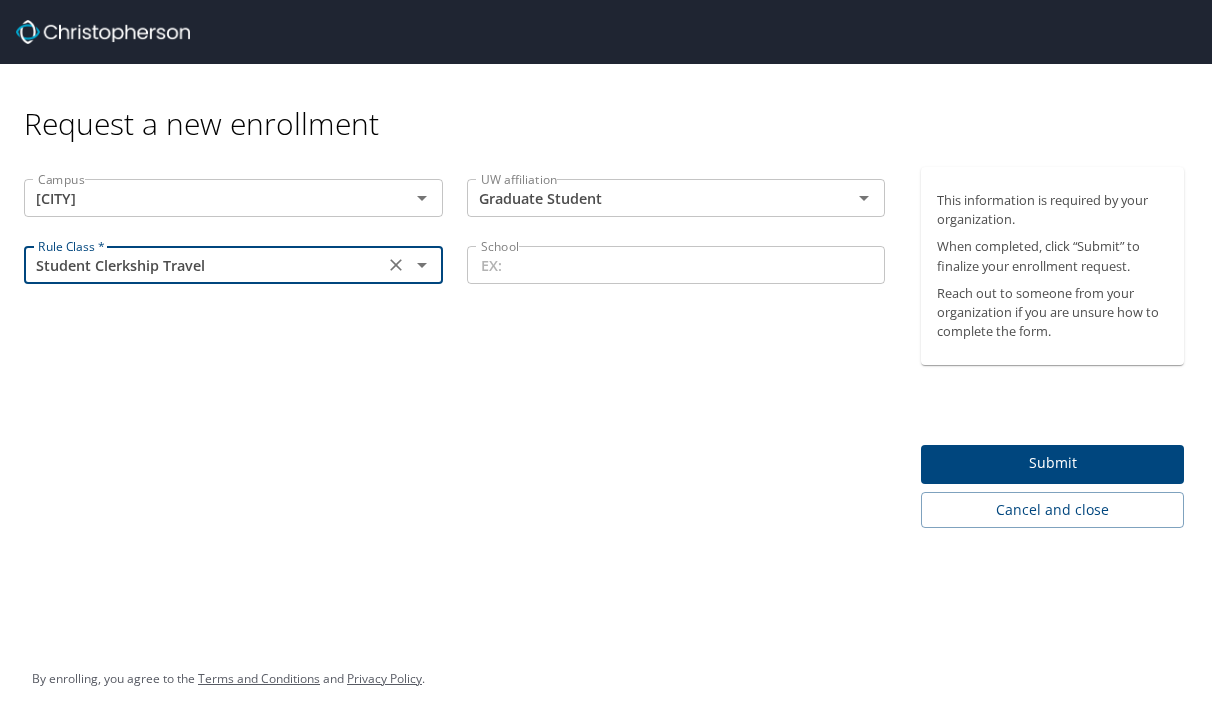 click on "School" at bounding box center [676, 265] 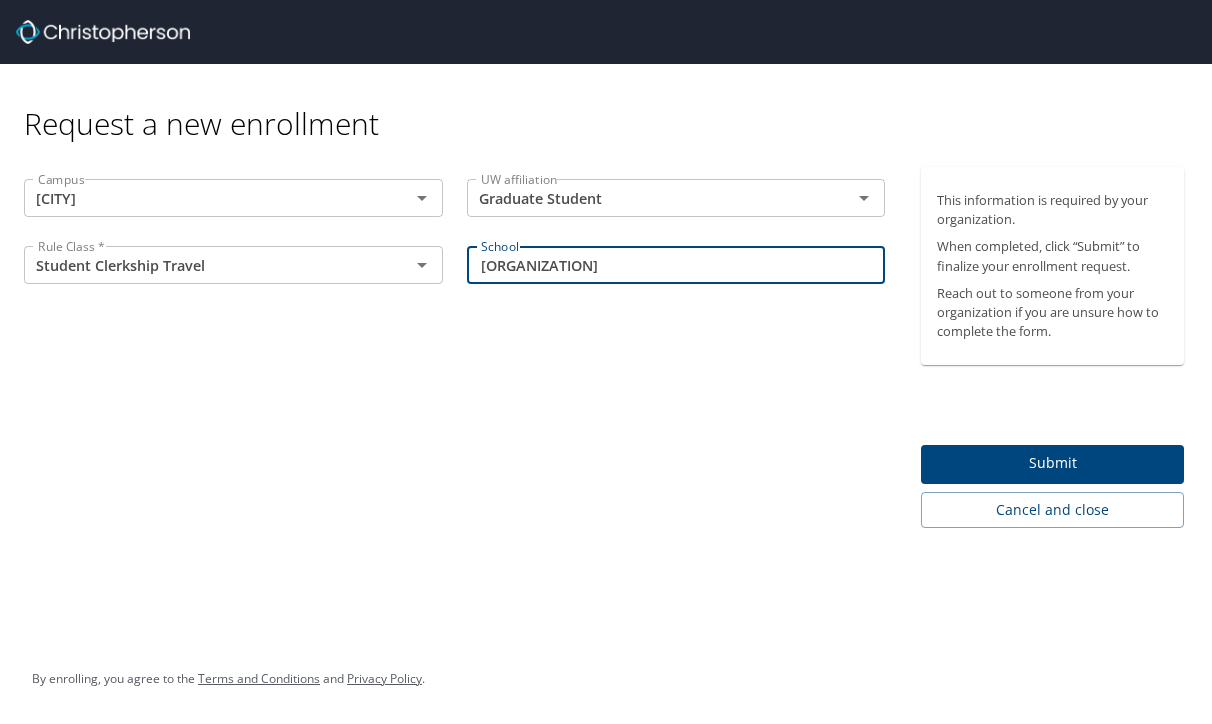 type on "[ORGANIZATION]" 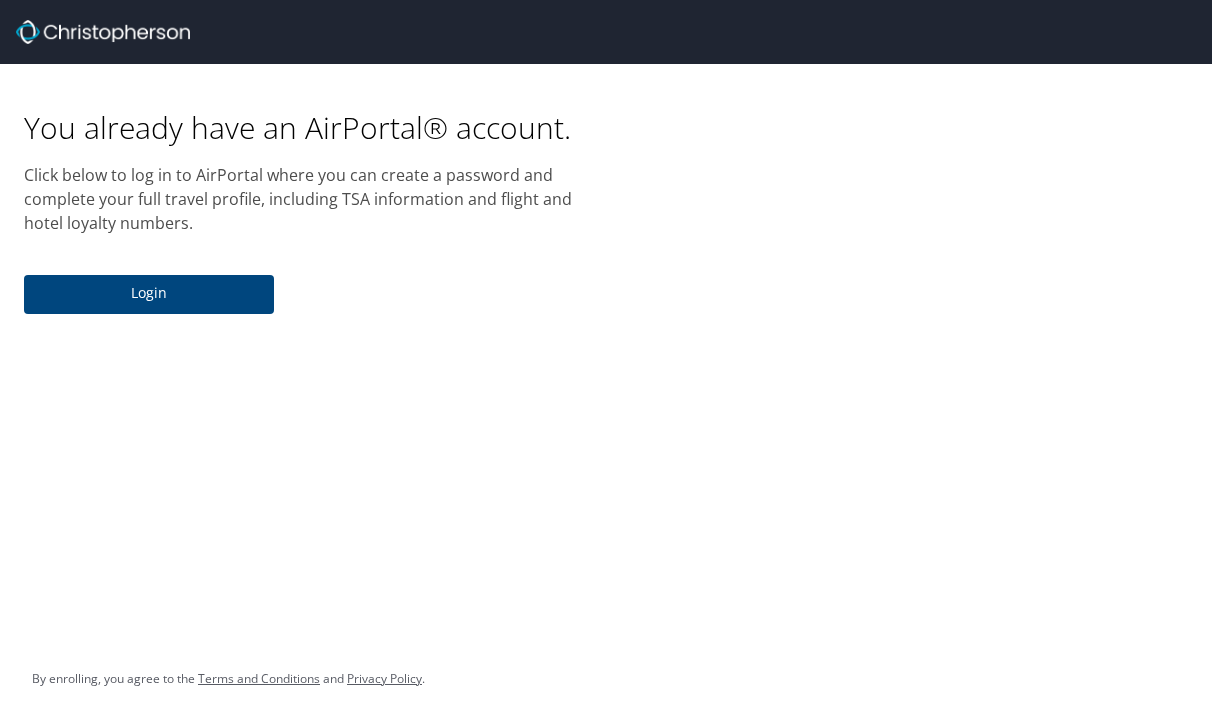click on "Login" at bounding box center [149, 293] 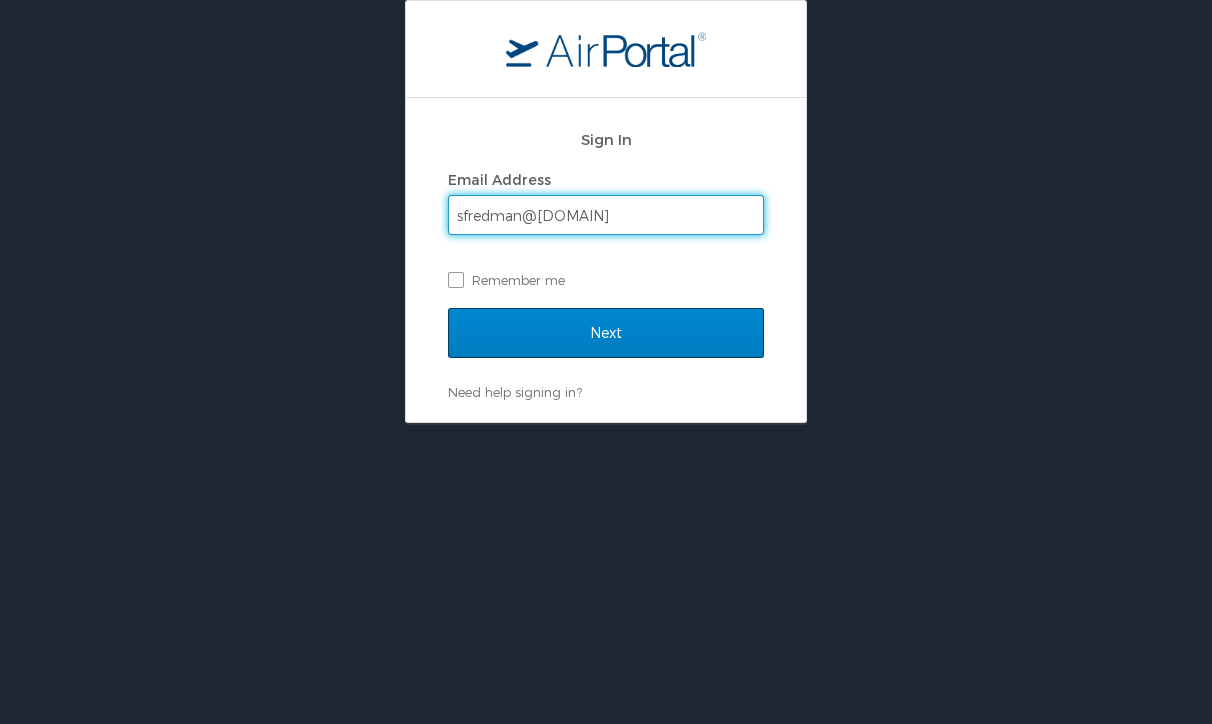 type on "sfredman@[DOMAIN]" 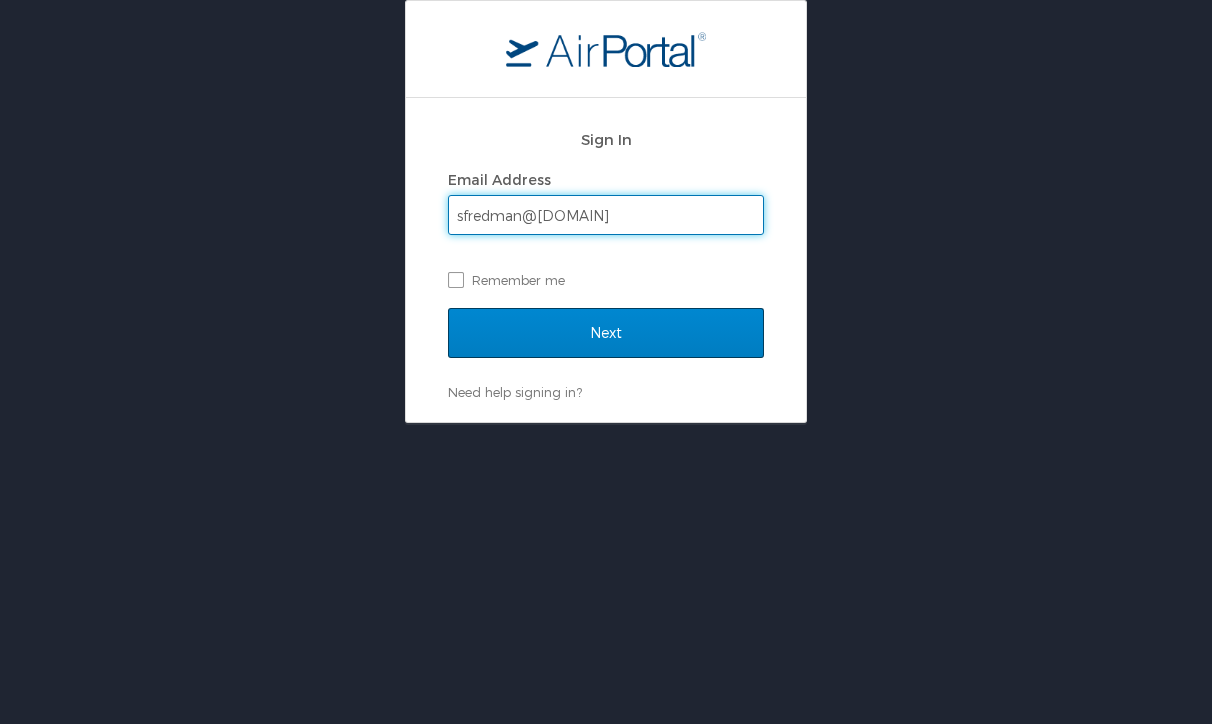 click on "Next" at bounding box center (606, 333) 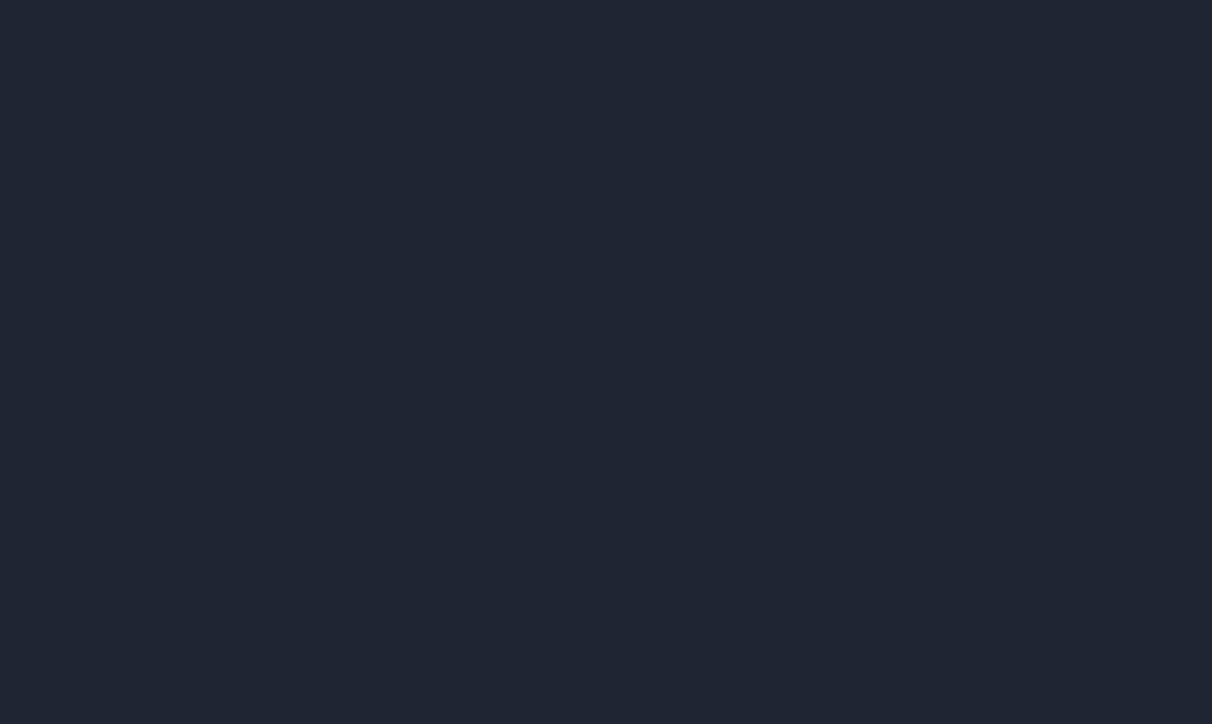 scroll, scrollTop: 0, scrollLeft: 0, axis: both 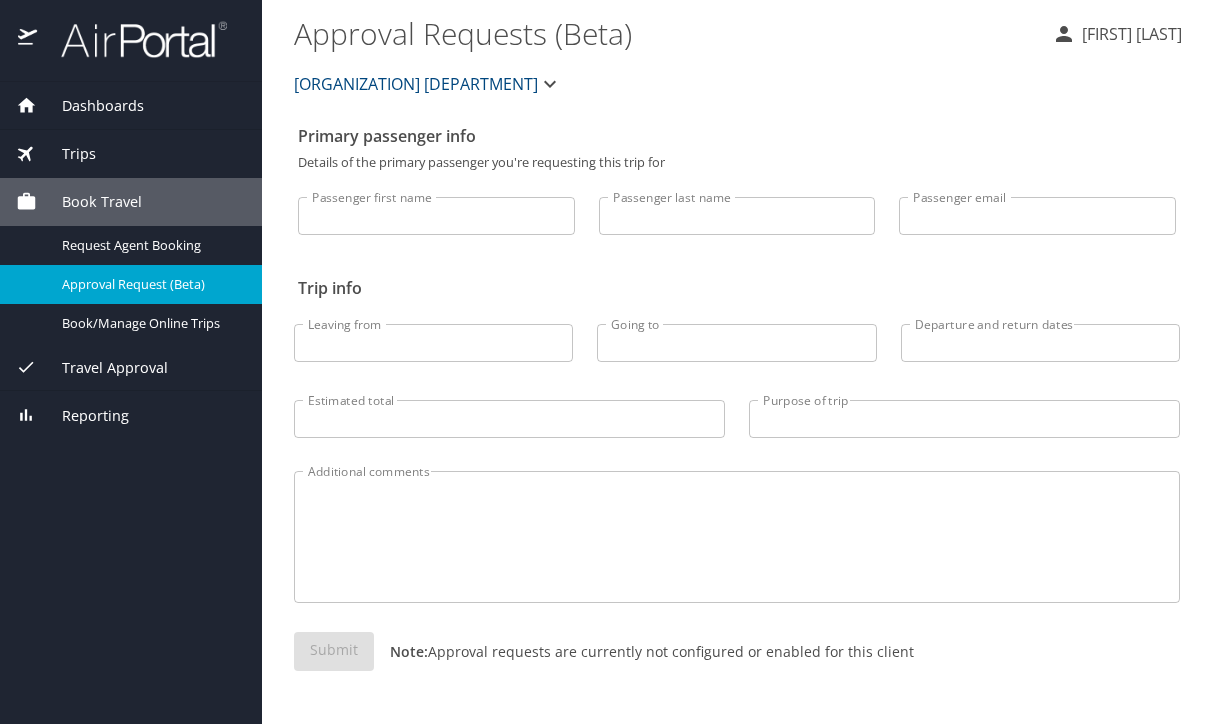 click on "Passenger first name" at bounding box center [436, 216] 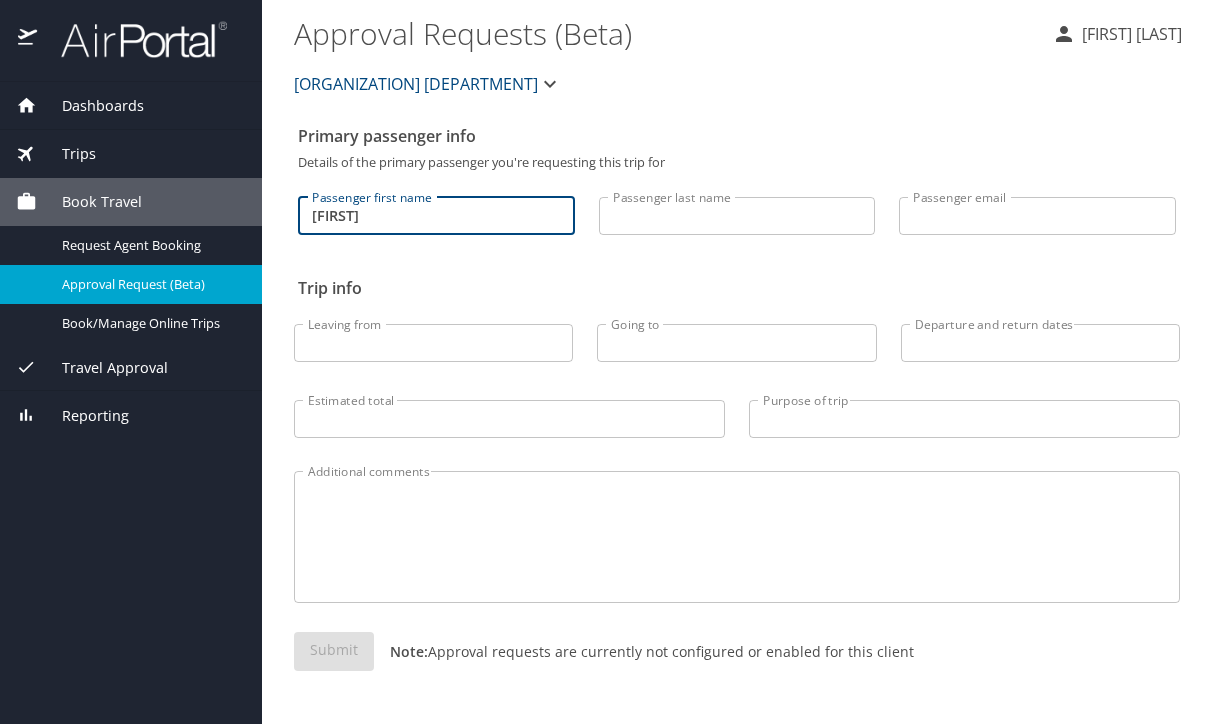 type on "[FIRST]" 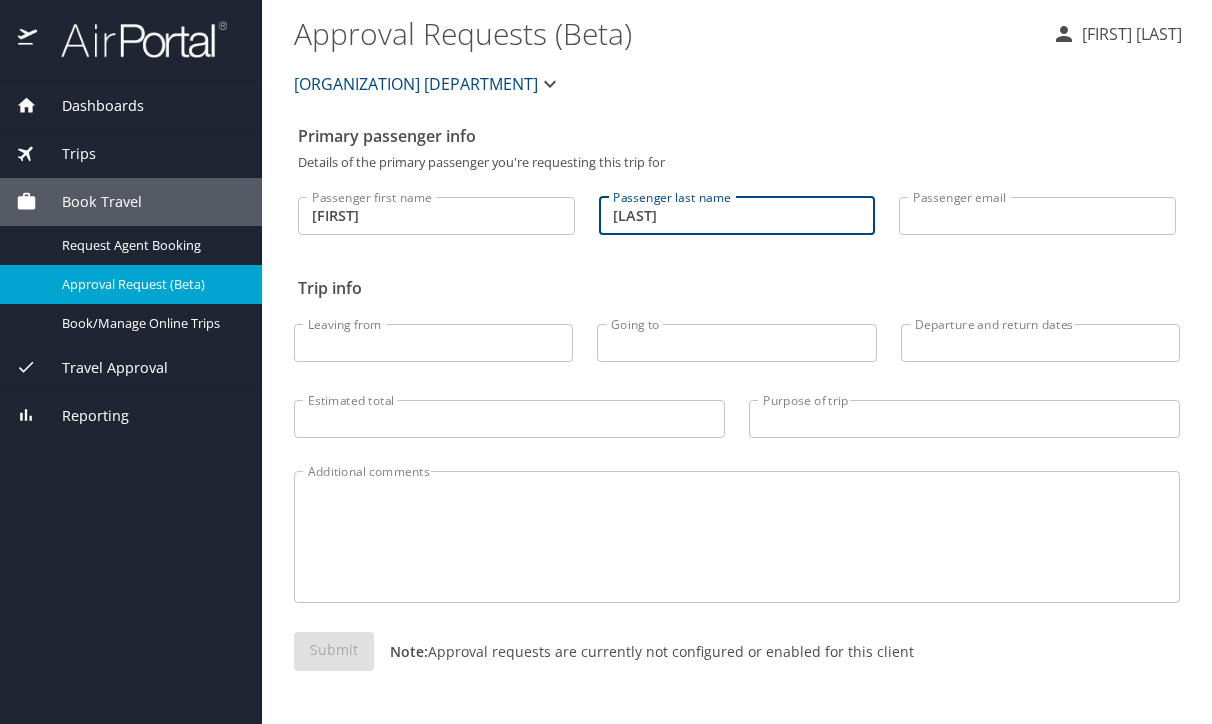 type on "[LAST]" 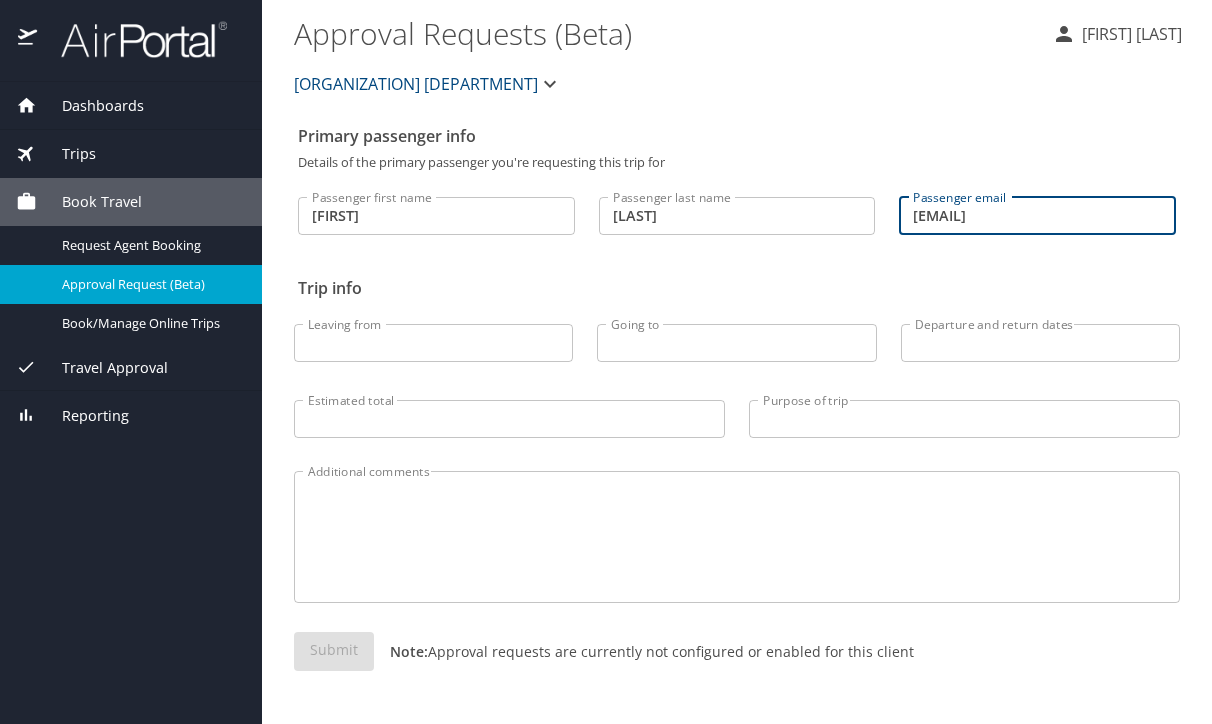 type on "[EMAIL]" 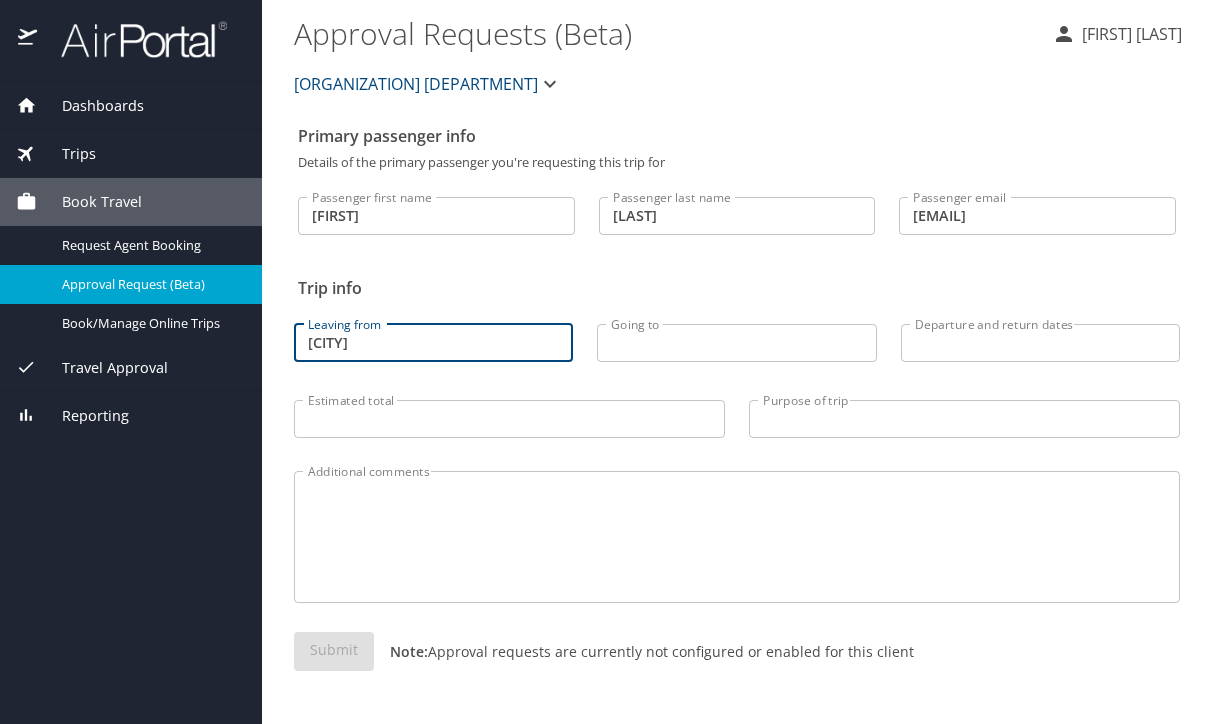 type on "[CITY]" 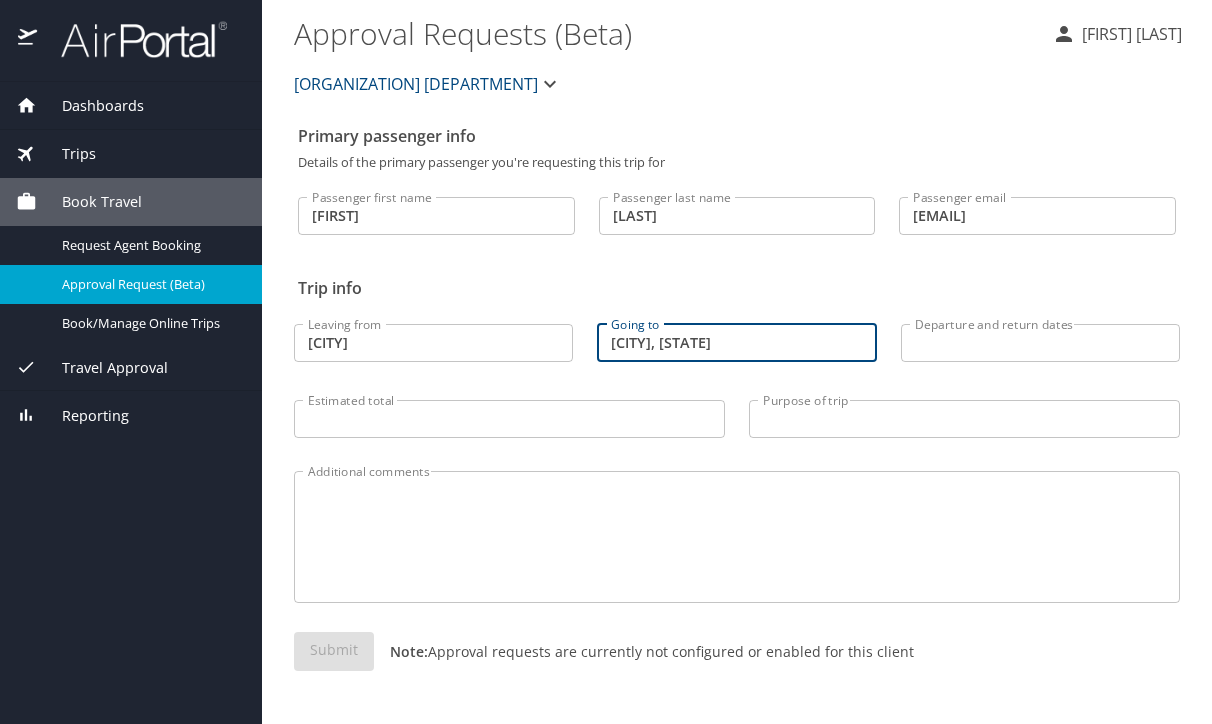 type on "Petersburg, Alaska" 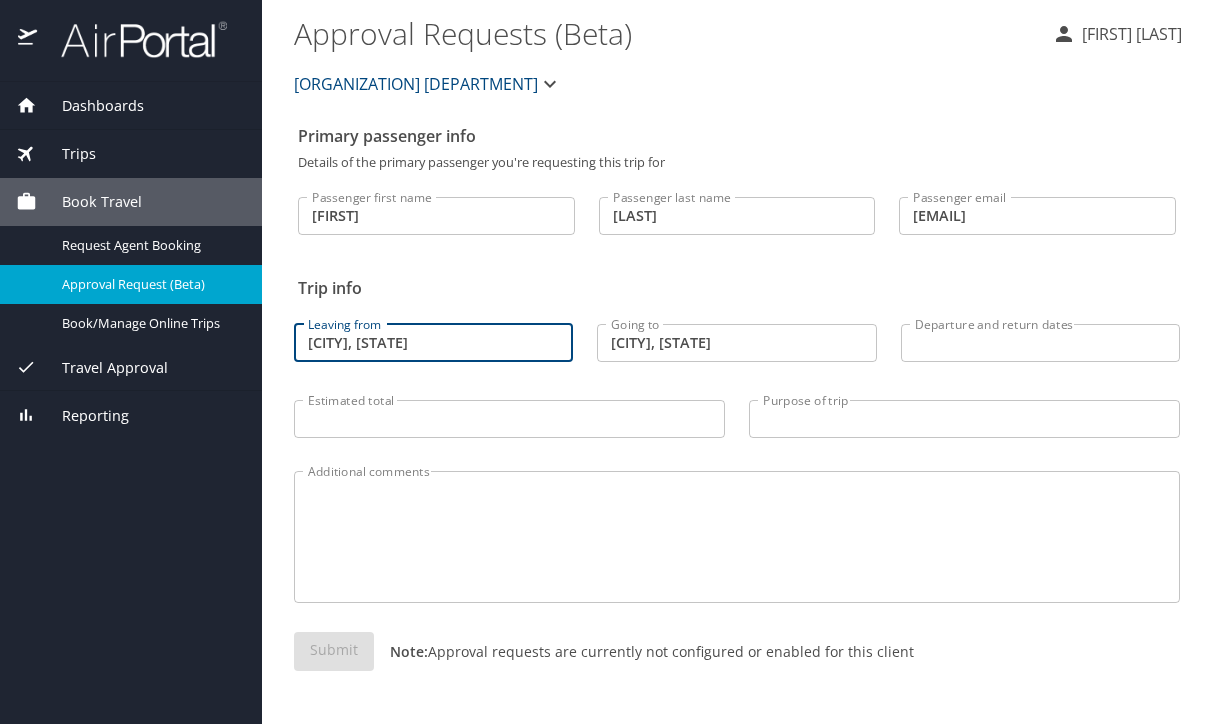 type on "Seattle, Washington" 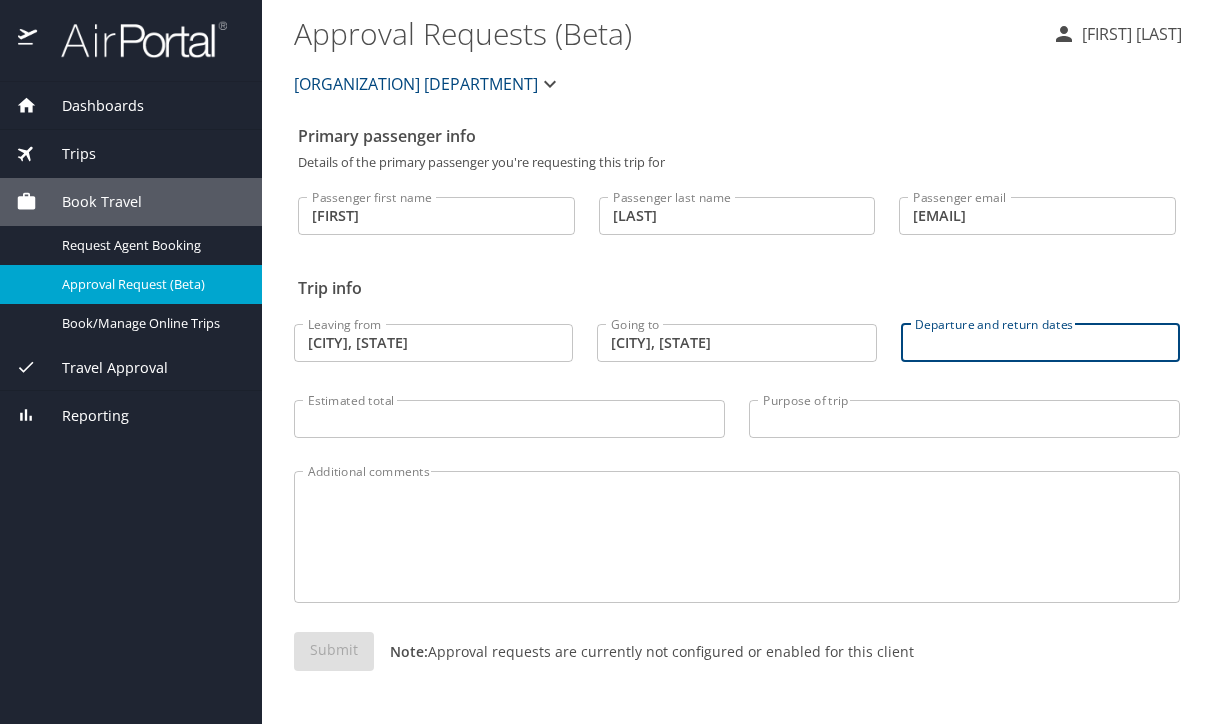 scroll, scrollTop: 0, scrollLeft: 0, axis: both 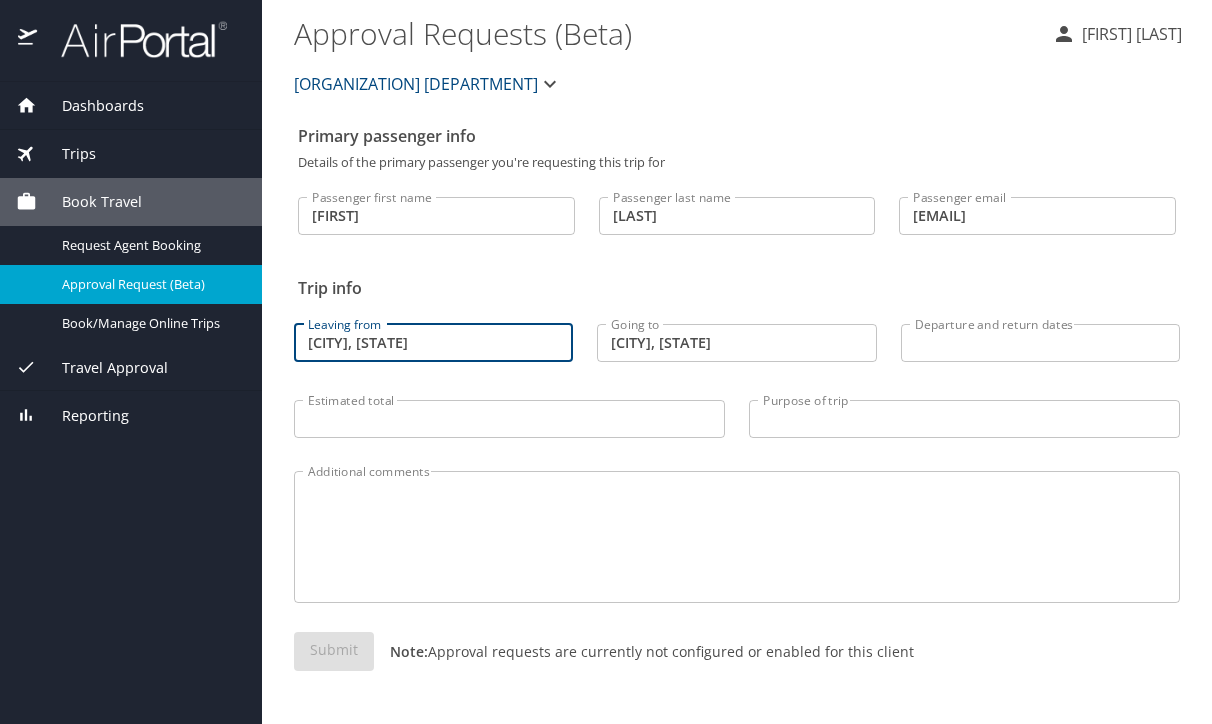 click on "Seattle, Washington" at bounding box center [433, 343] 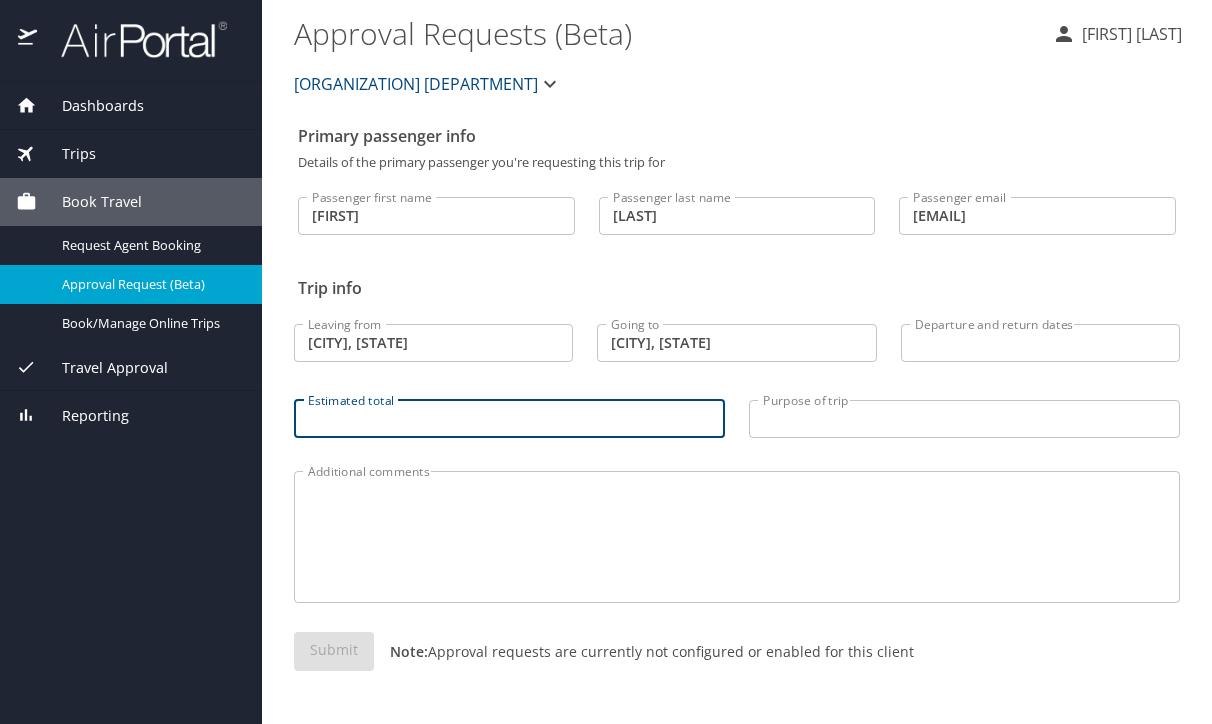 click on "Submit Note:  Approval requests are currently not configured or enabled for this client" at bounding box center (737, 667) 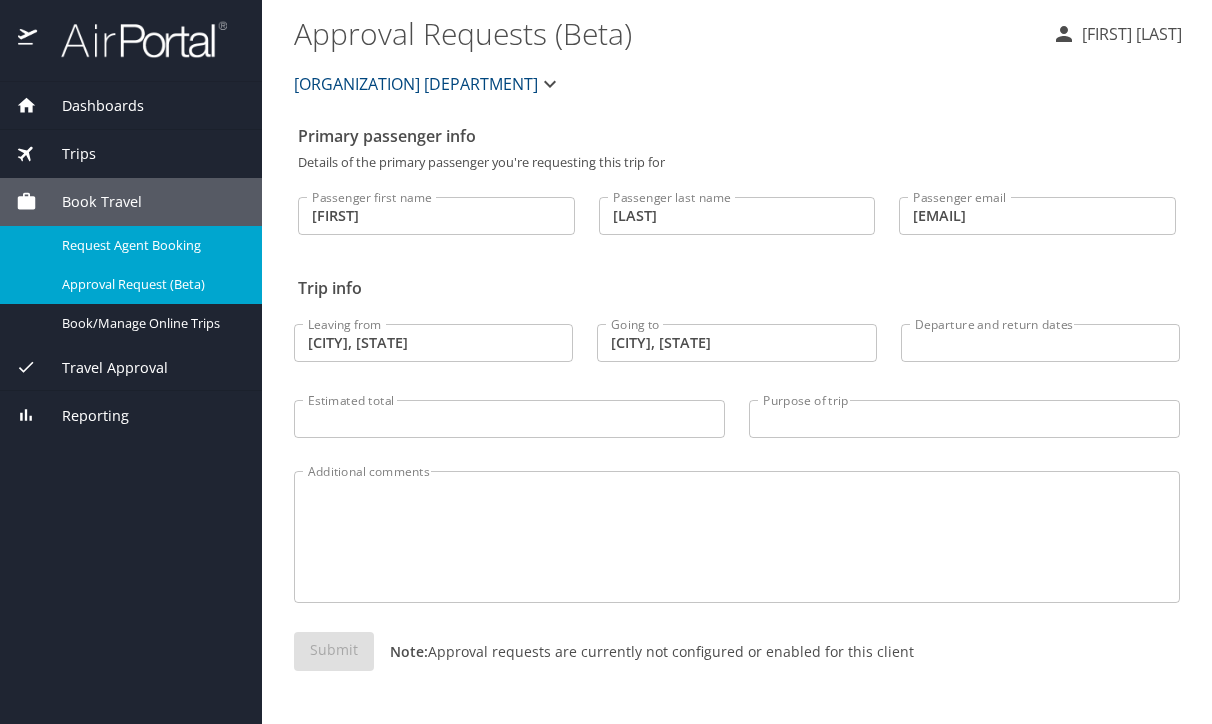click on "Request Agent Booking" at bounding box center [150, 245] 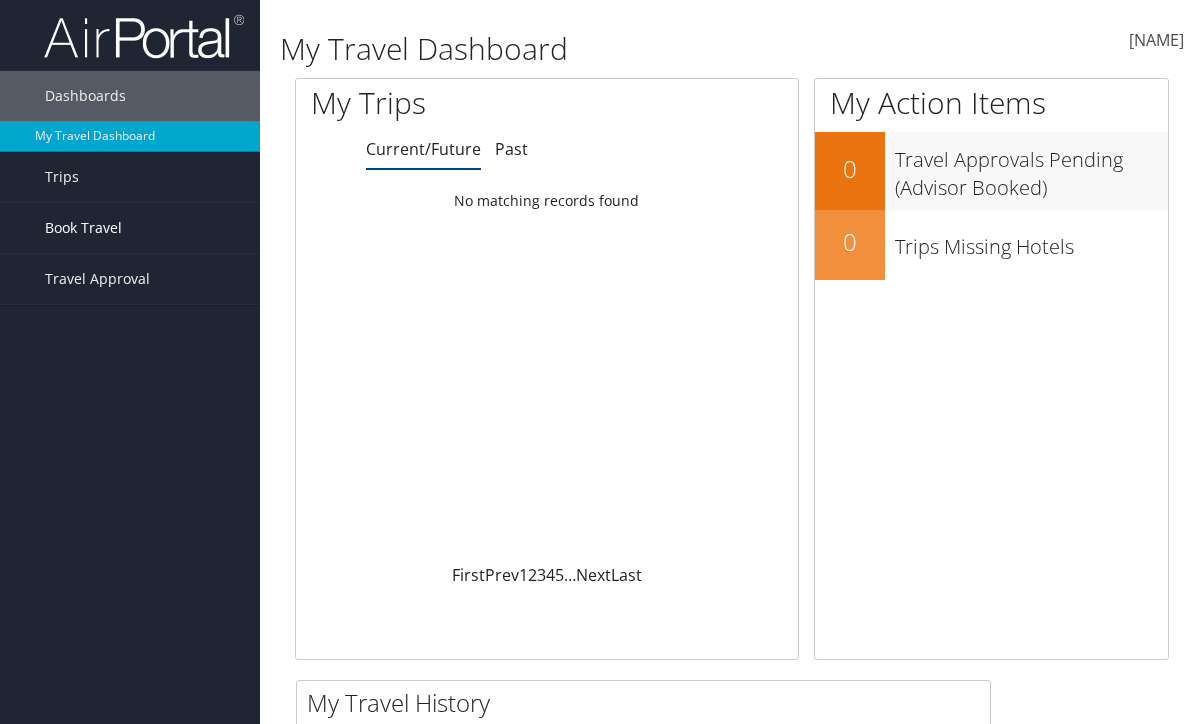 scroll, scrollTop: 0, scrollLeft: 0, axis: both 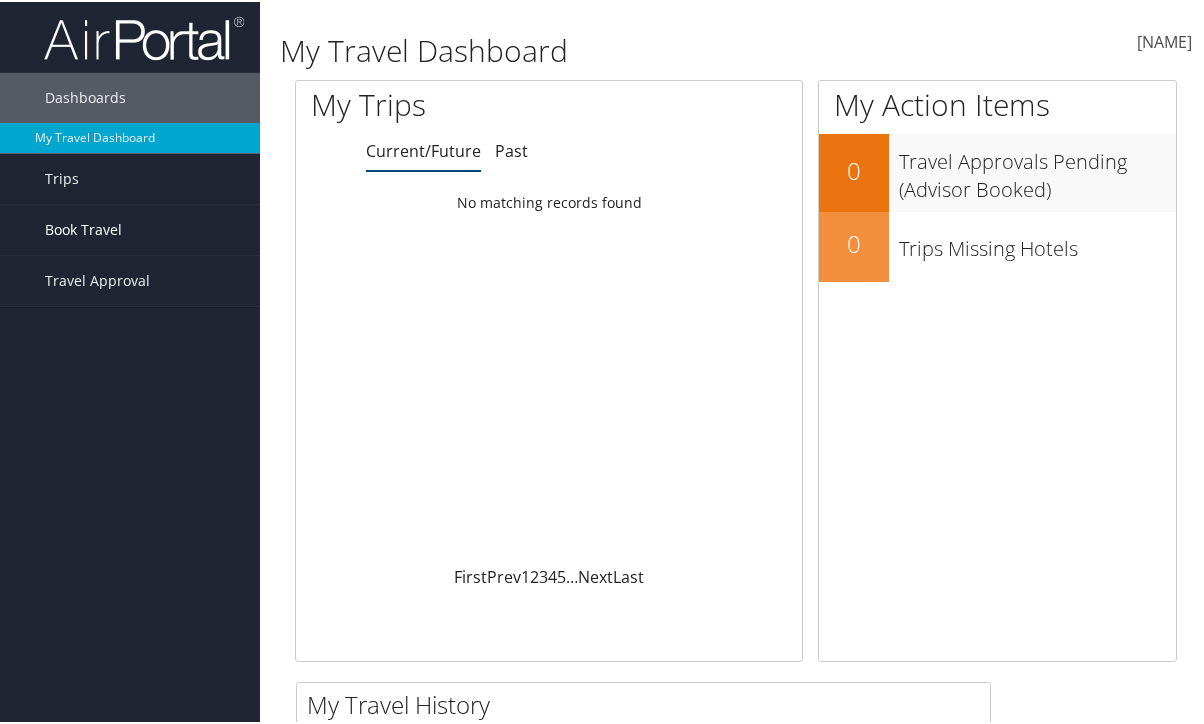 click on "Book Travel" at bounding box center (83, 228) 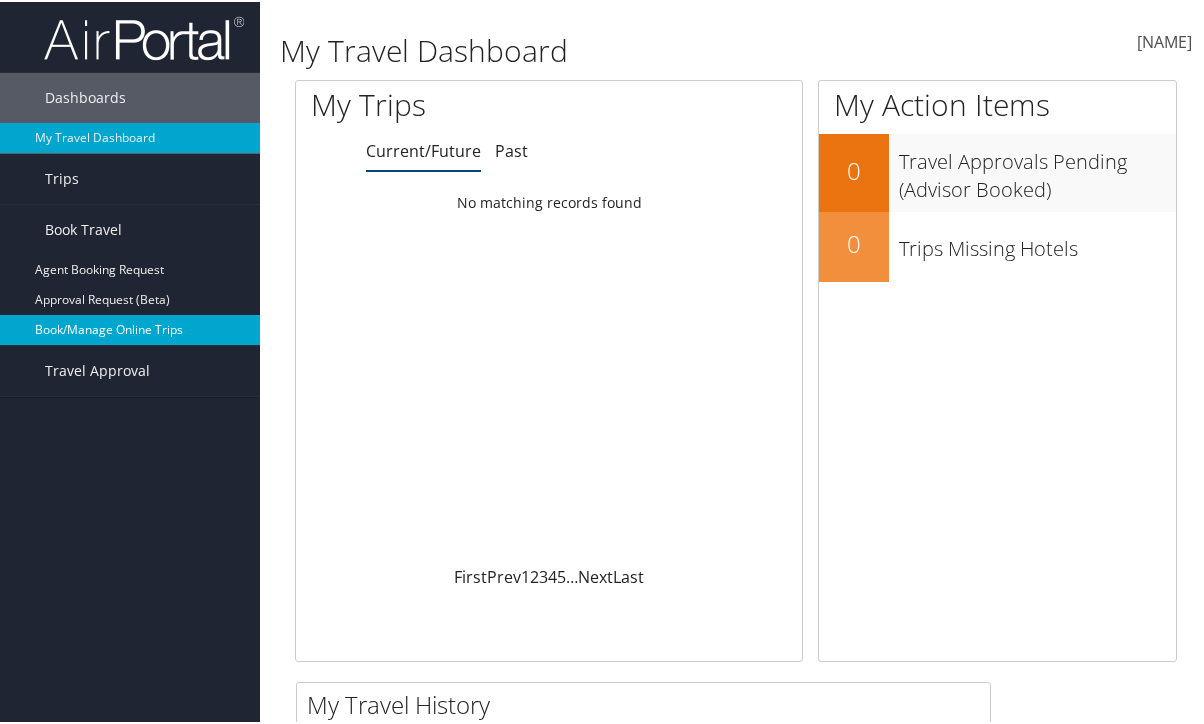 click on "Book/Manage Online Trips" at bounding box center [130, 328] 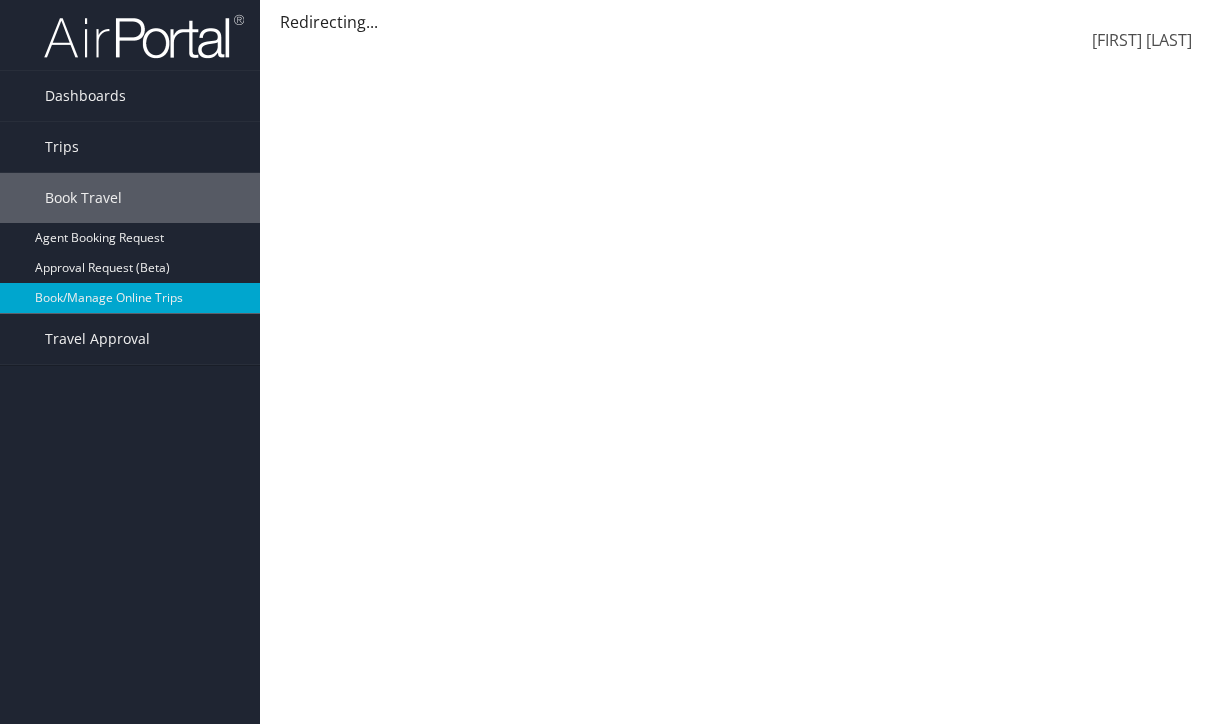 scroll, scrollTop: 0, scrollLeft: 0, axis: both 